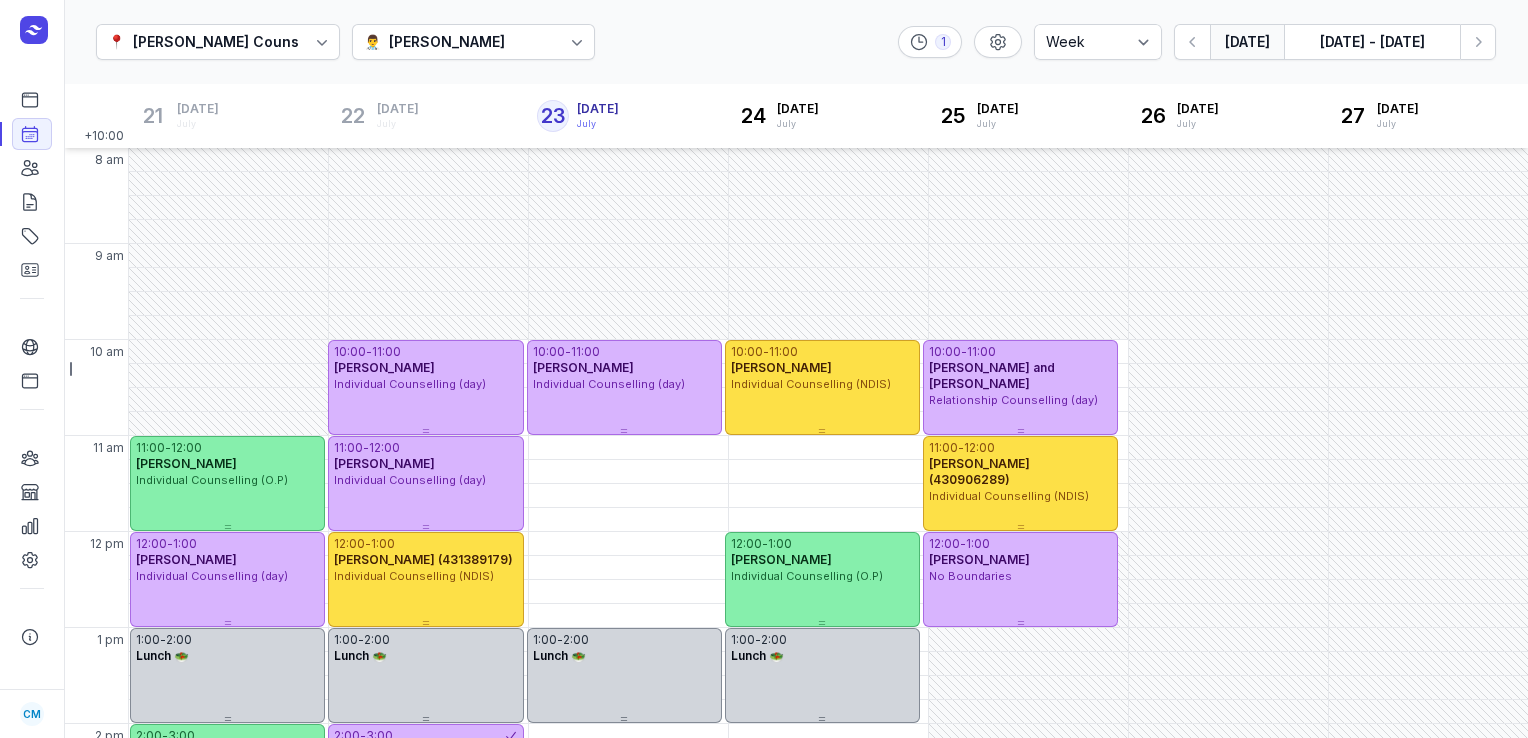 select on "week" 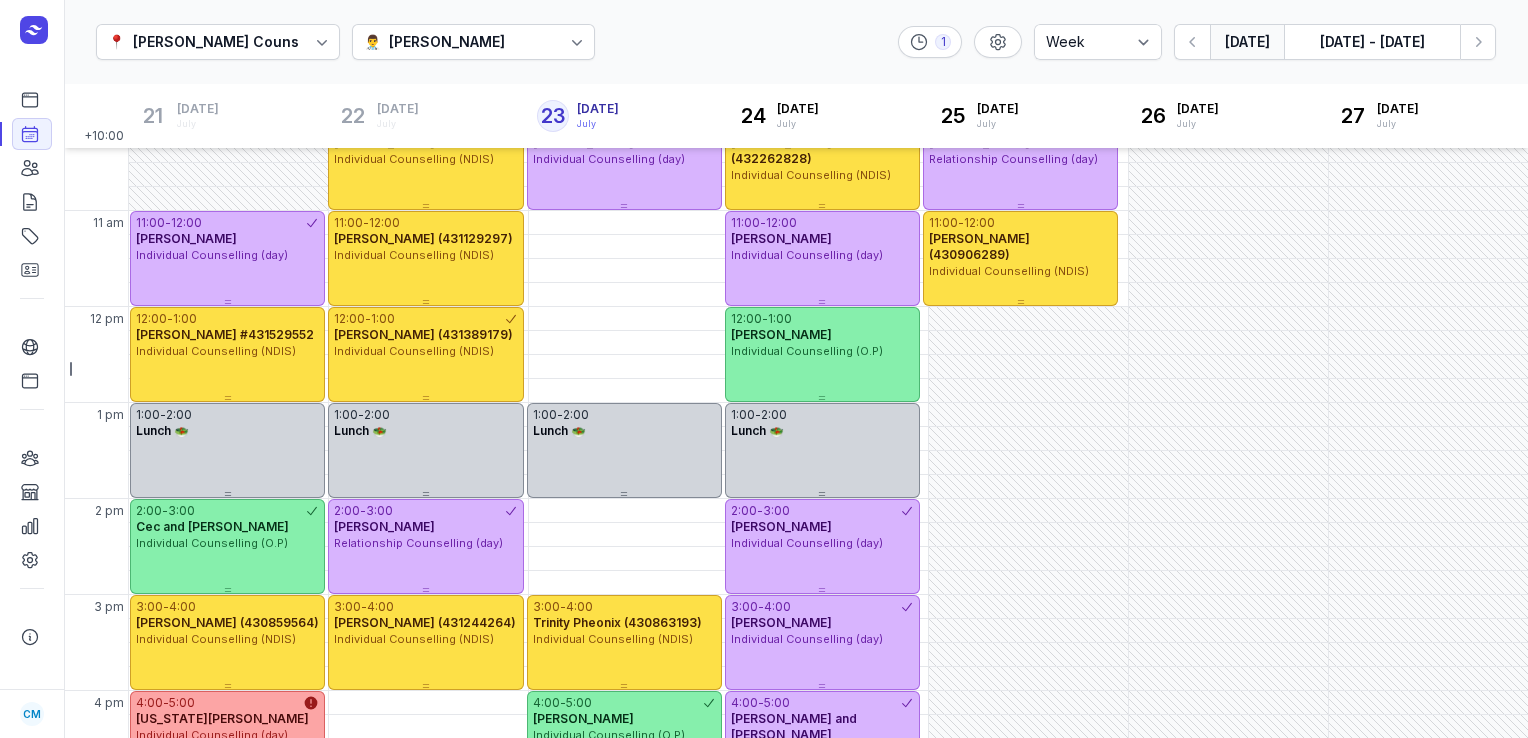 scroll, scrollTop: 224, scrollLeft: 0, axis: vertical 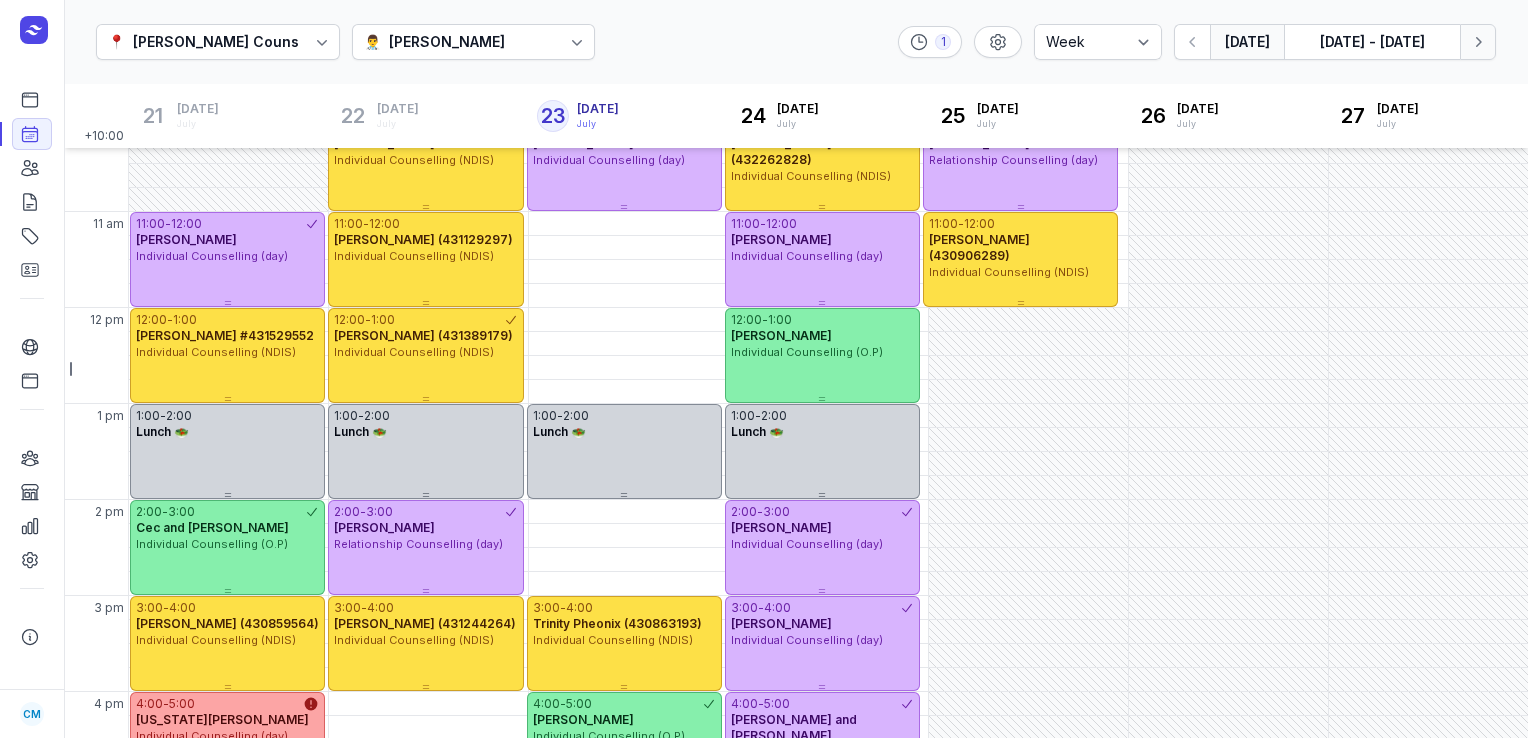 click on "Next week" 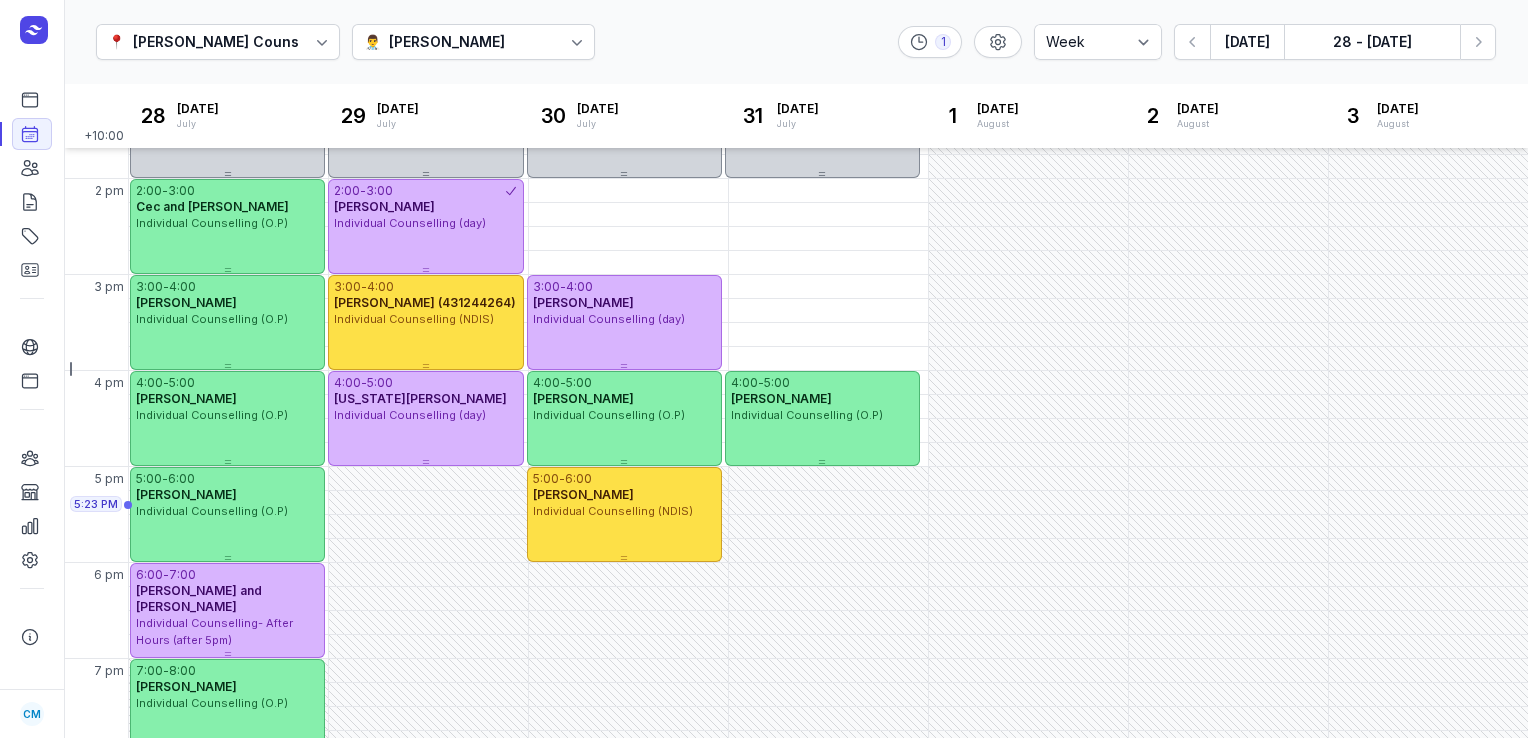 scroll, scrollTop: 546, scrollLeft: 0, axis: vertical 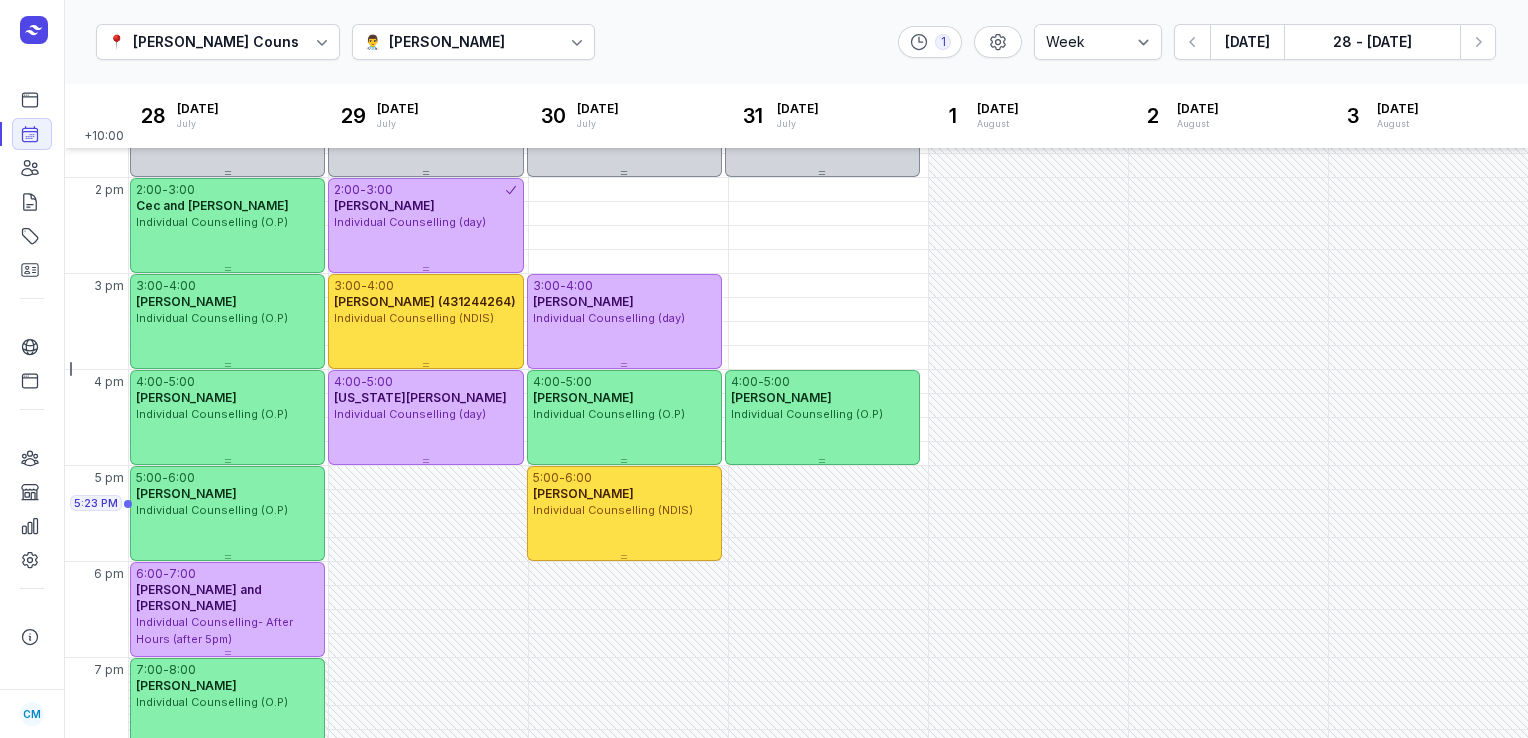 click on "[PERSON_NAME]" at bounding box center (447, 42) 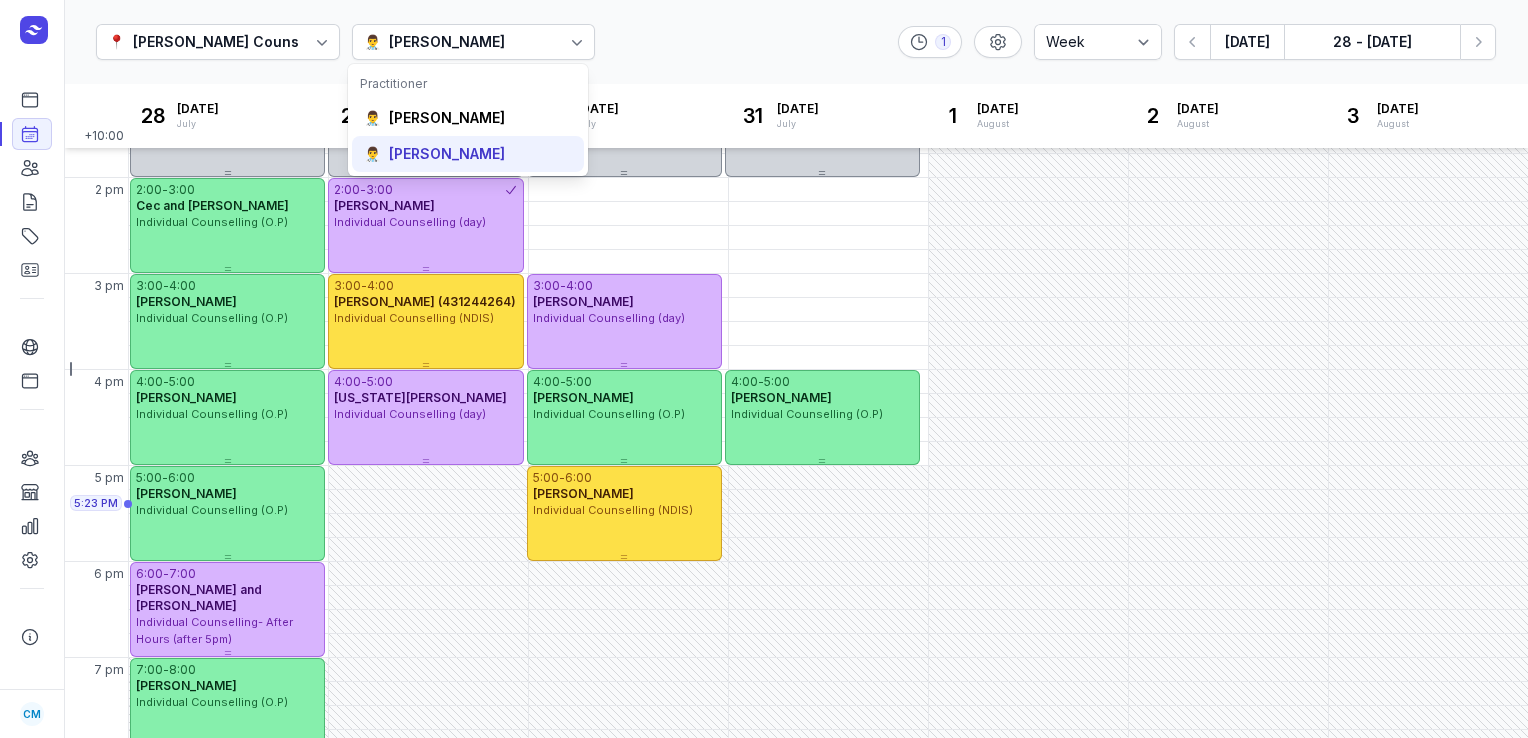 click on "[PERSON_NAME]" at bounding box center (447, 154) 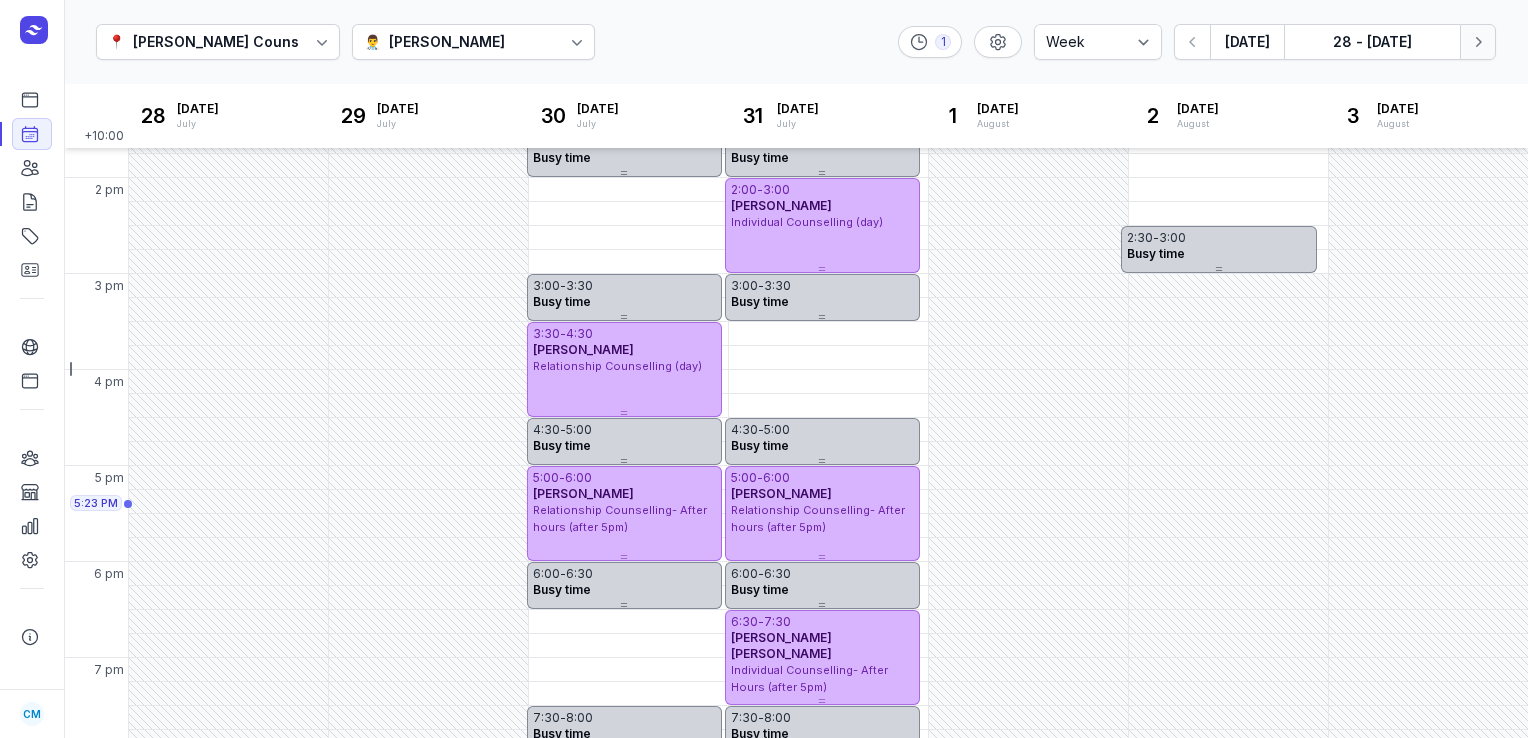 click on "Next week" 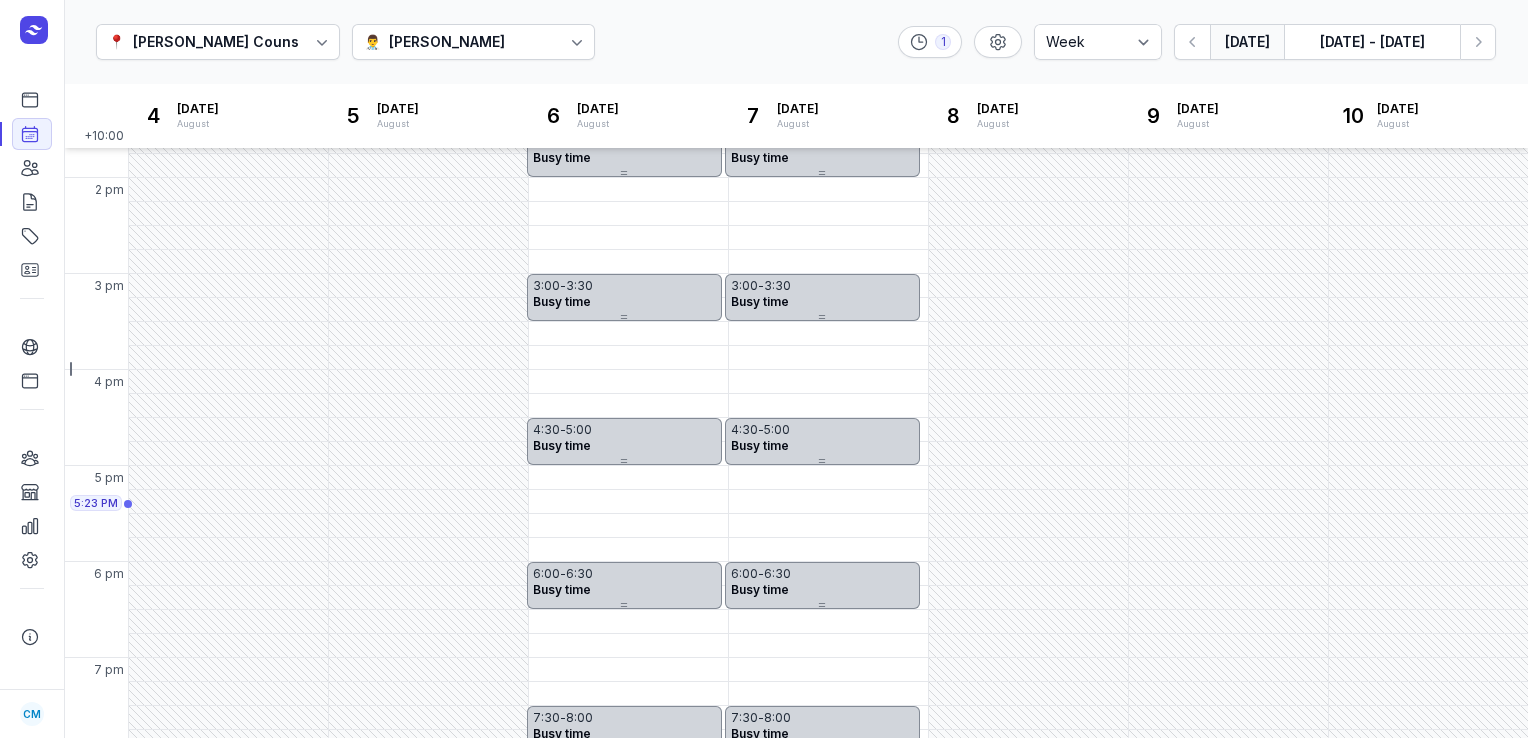 click on "[DATE]" at bounding box center [1247, 42] 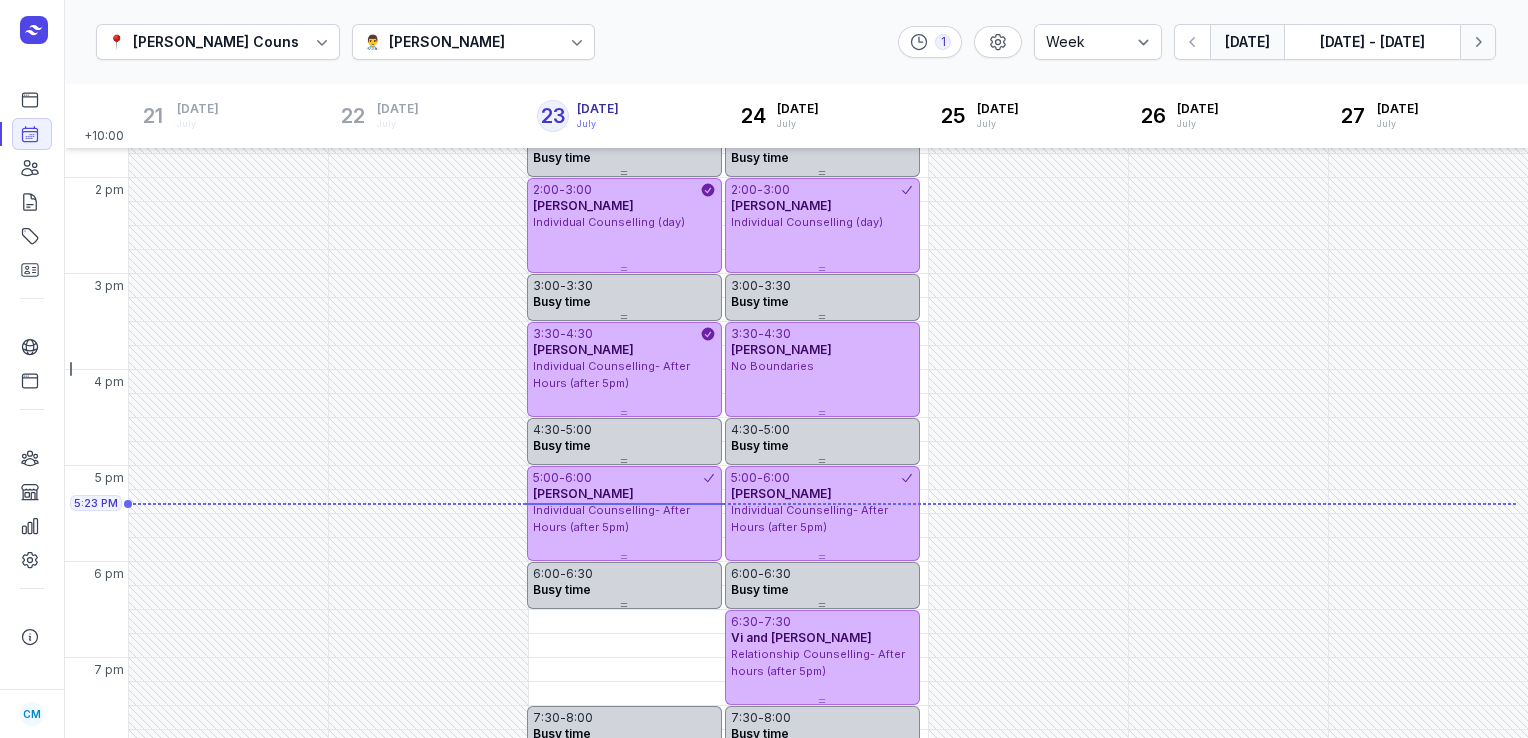 click on "Next week" 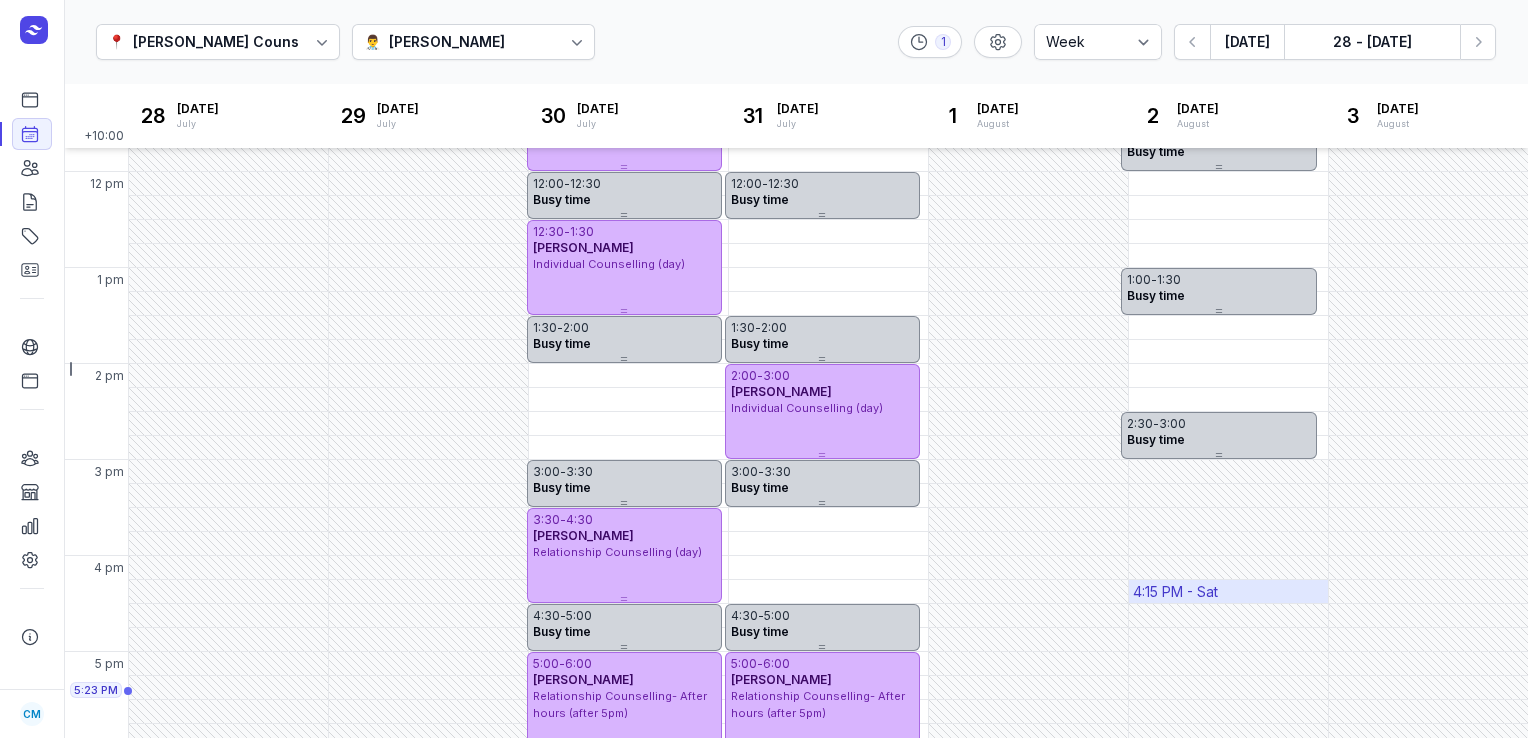 scroll, scrollTop: 360, scrollLeft: 0, axis: vertical 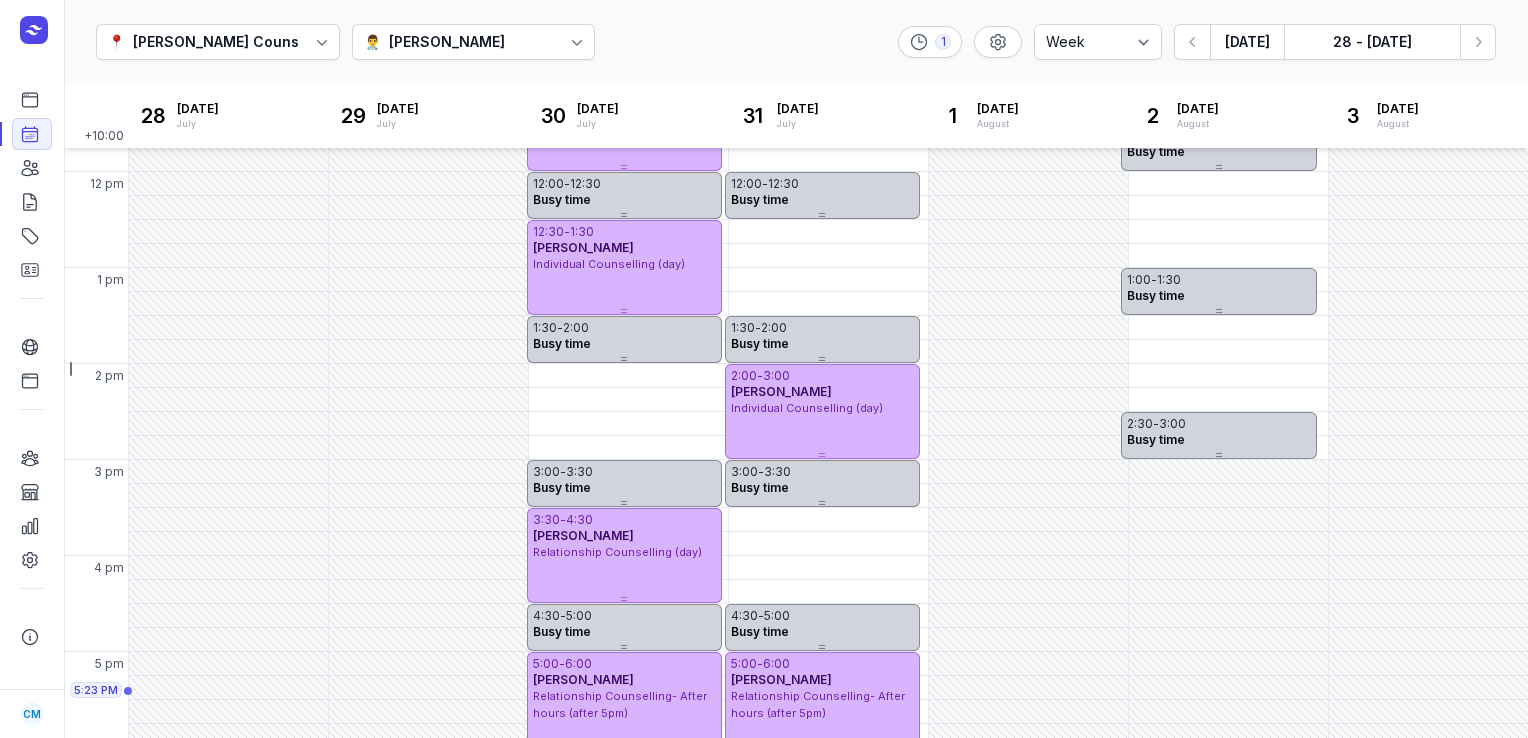 click on "[PERSON_NAME]" at bounding box center [447, 42] 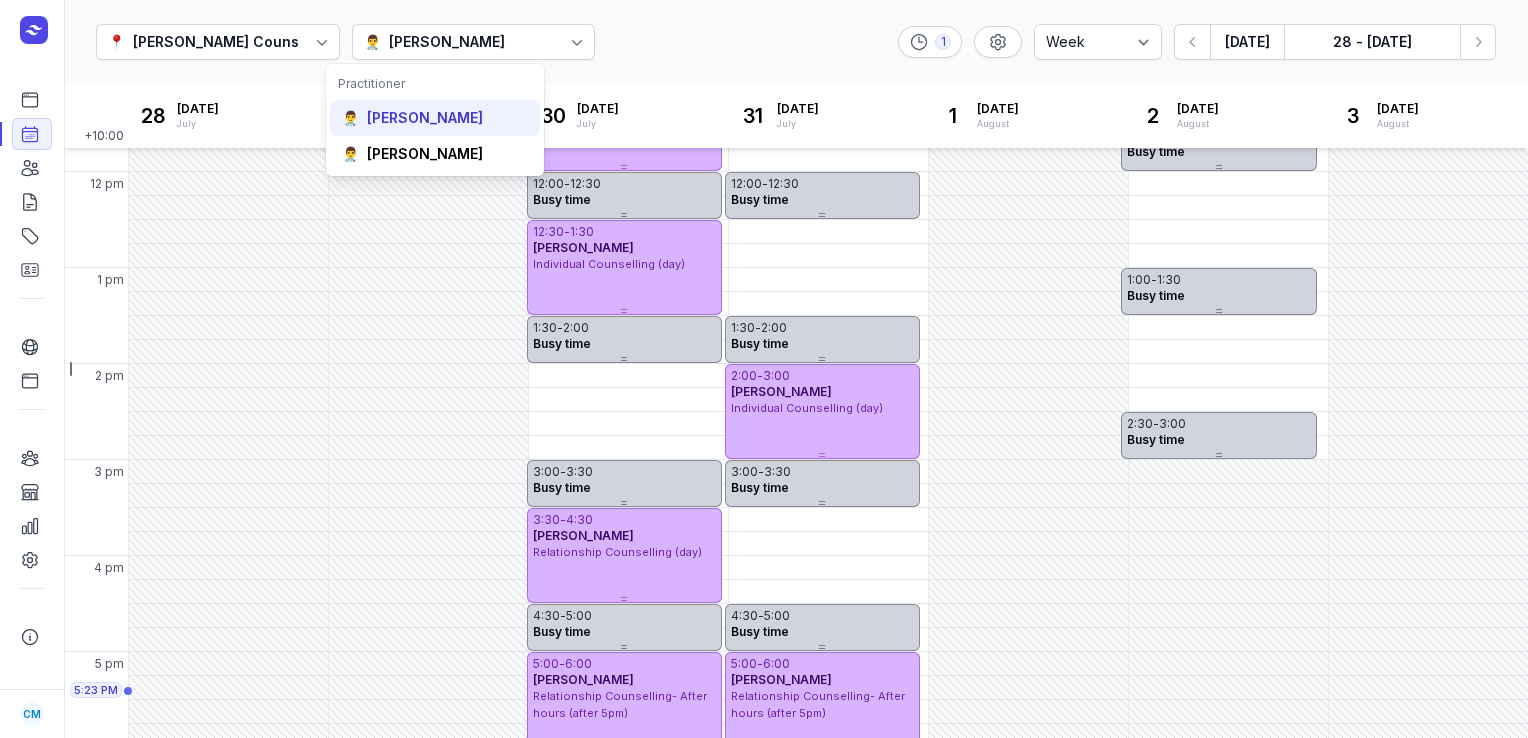 click on "[PERSON_NAME]" at bounding box center (425, 118) 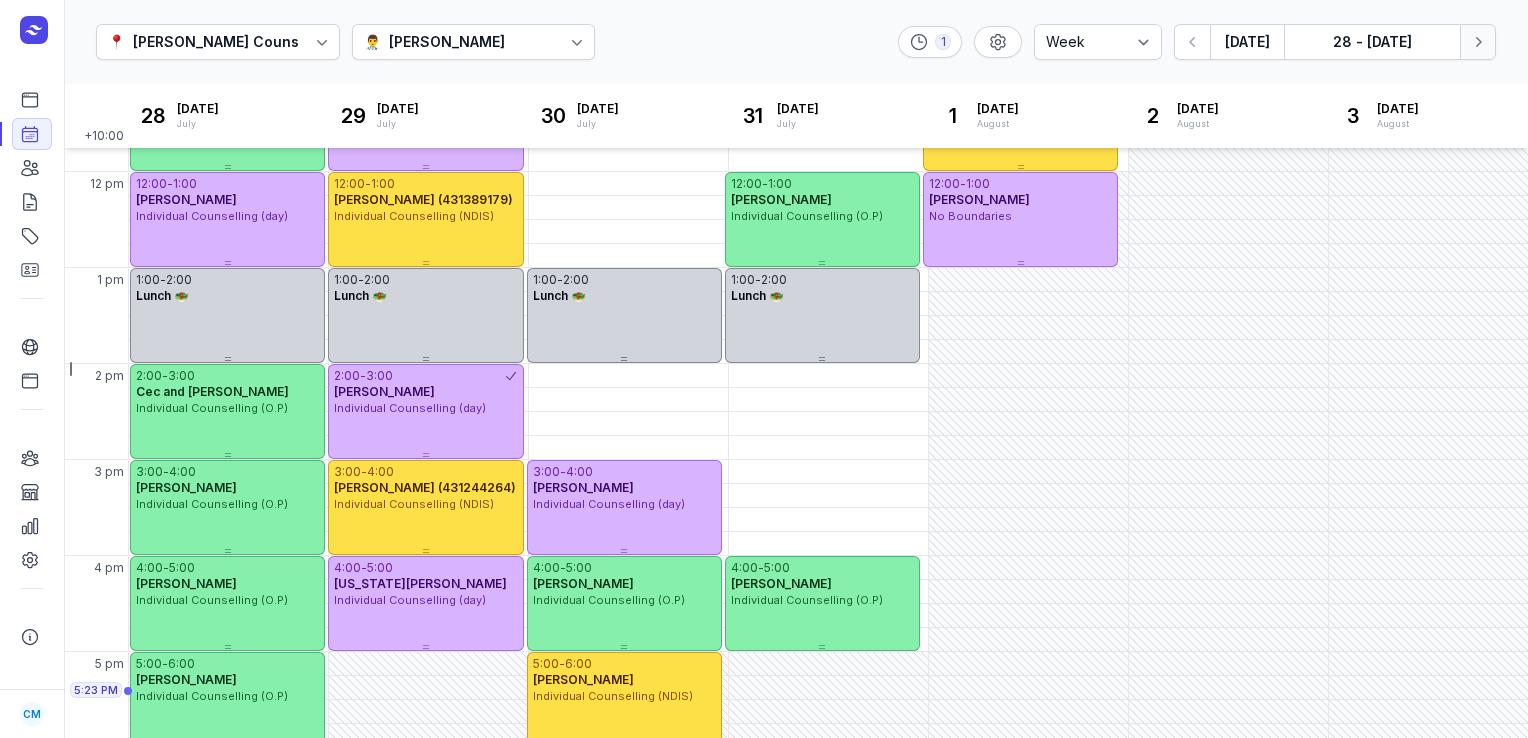 click 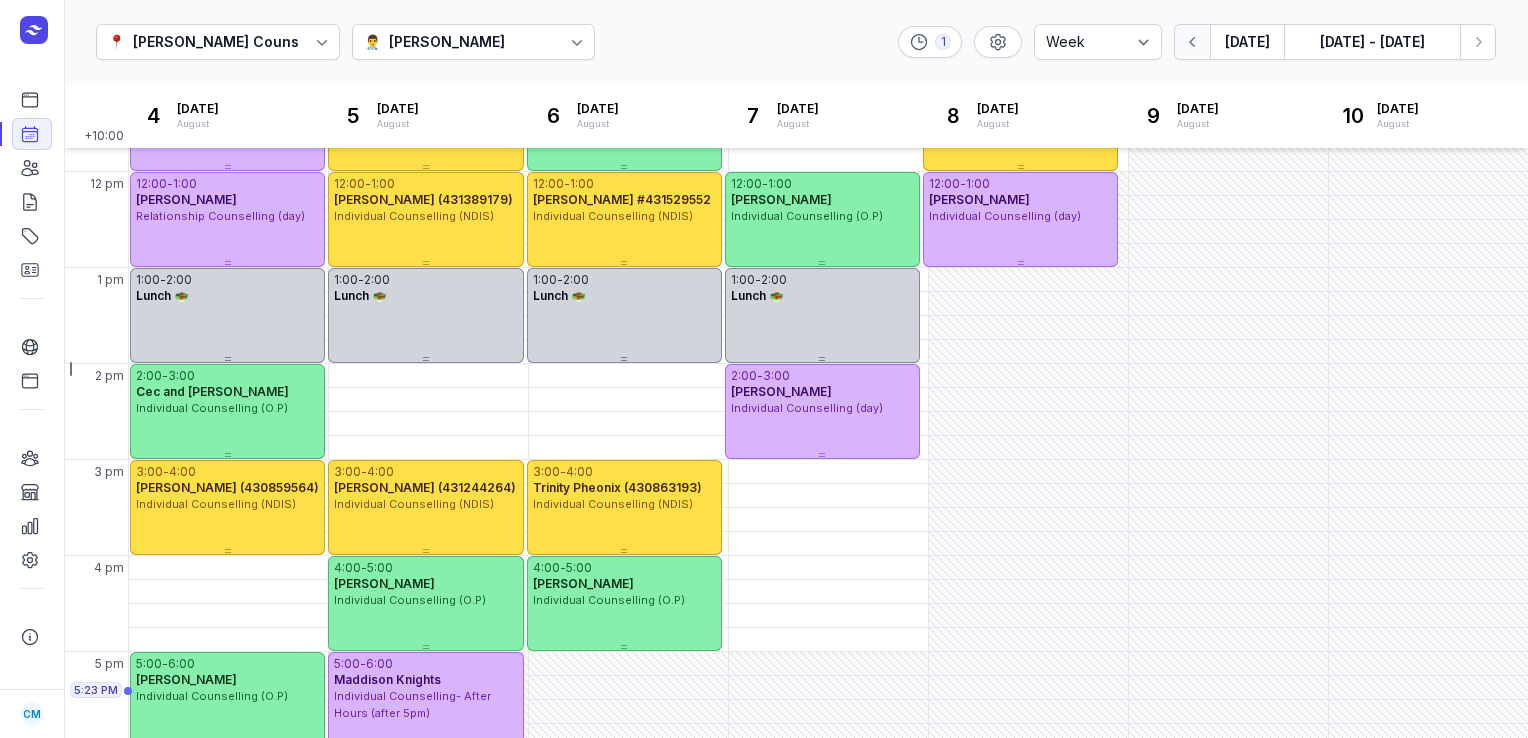 click at bounding box center [1192, 42] 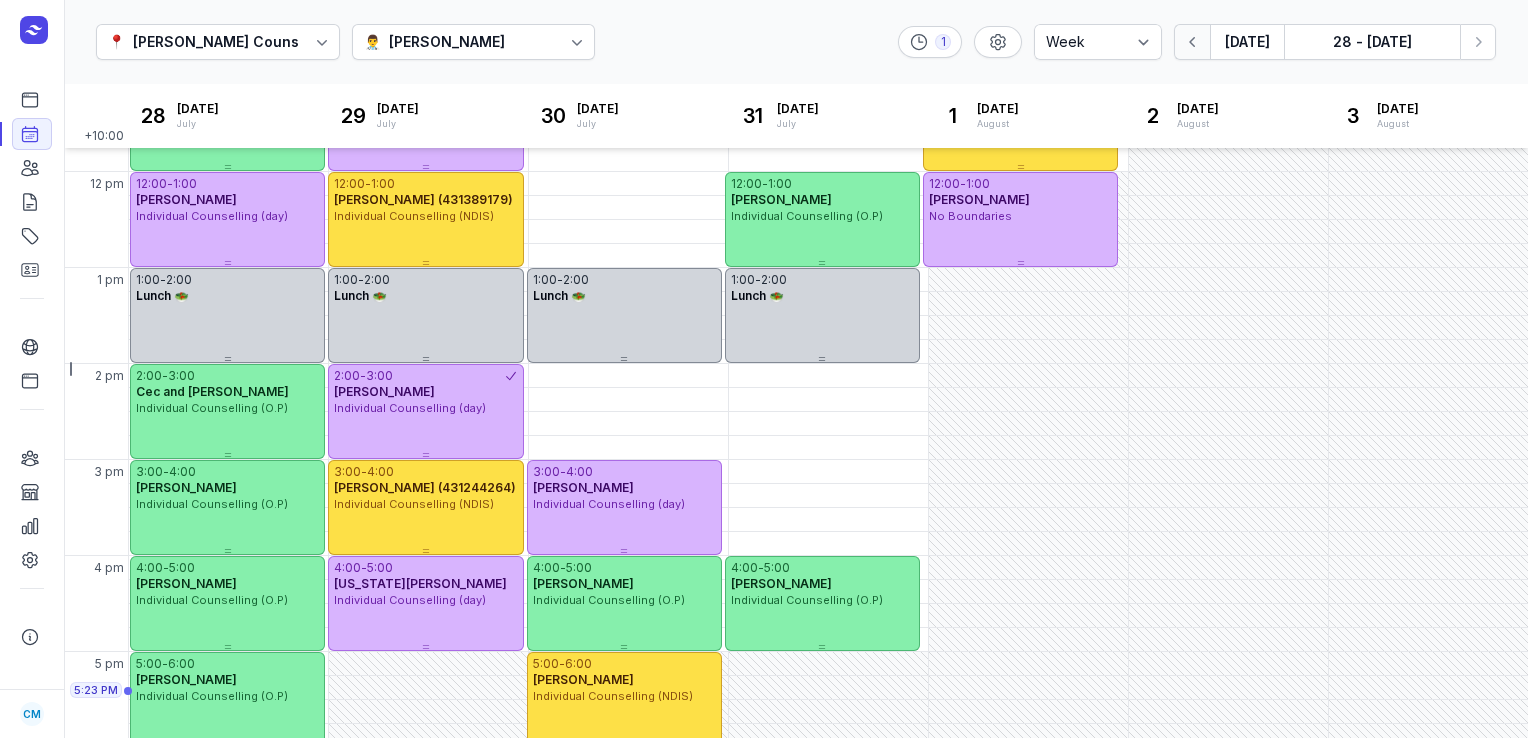 click at bounding box center [1192, 42] 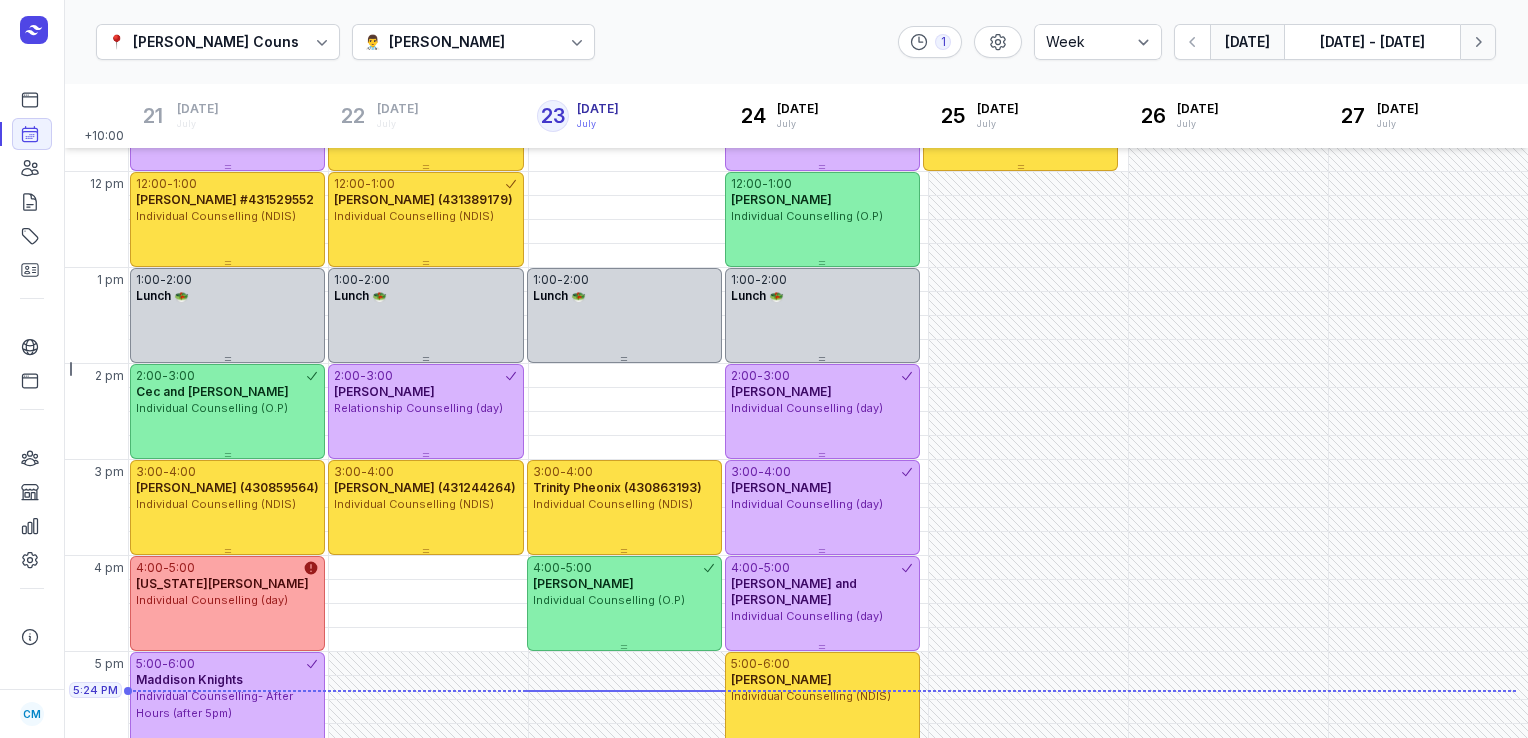 click 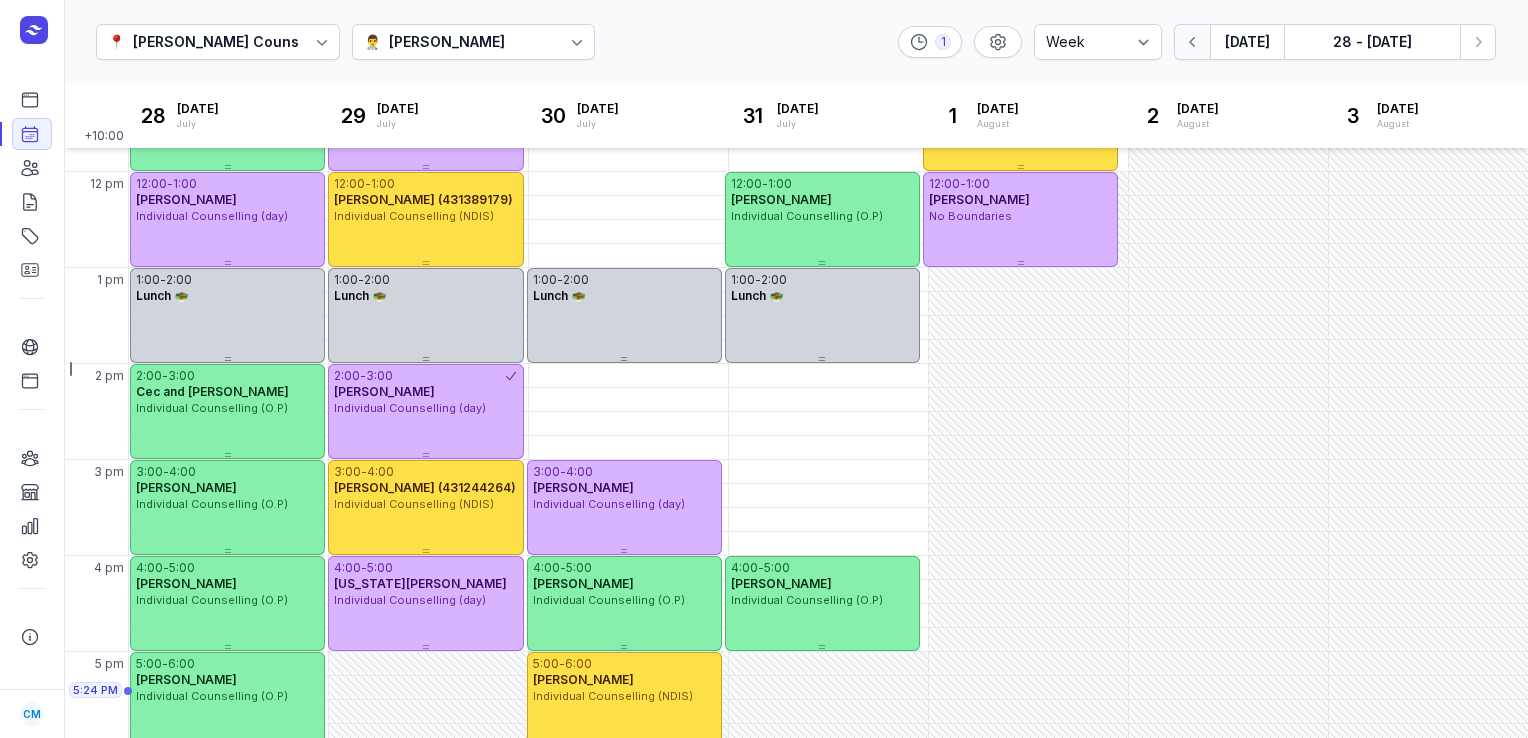 click 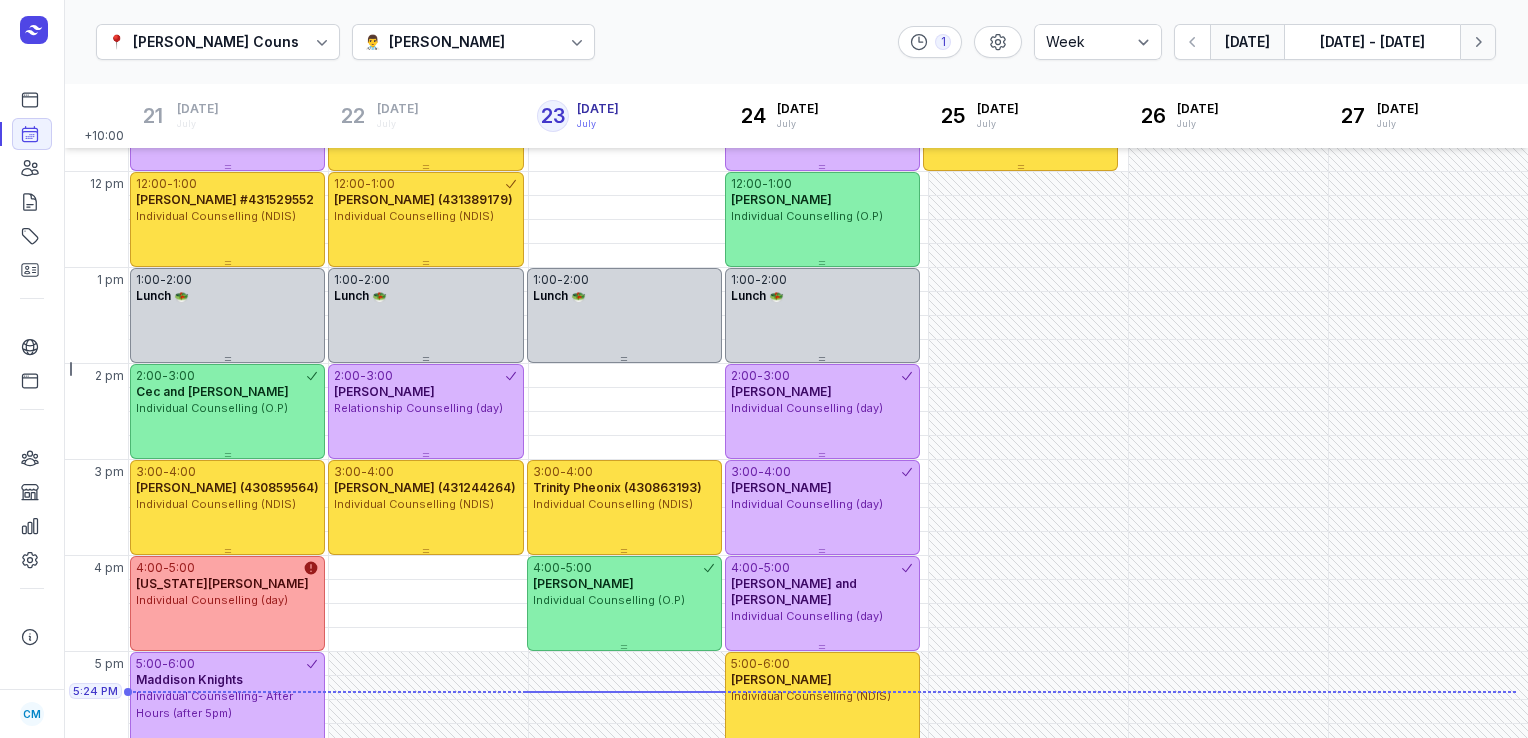 click on "Next week" 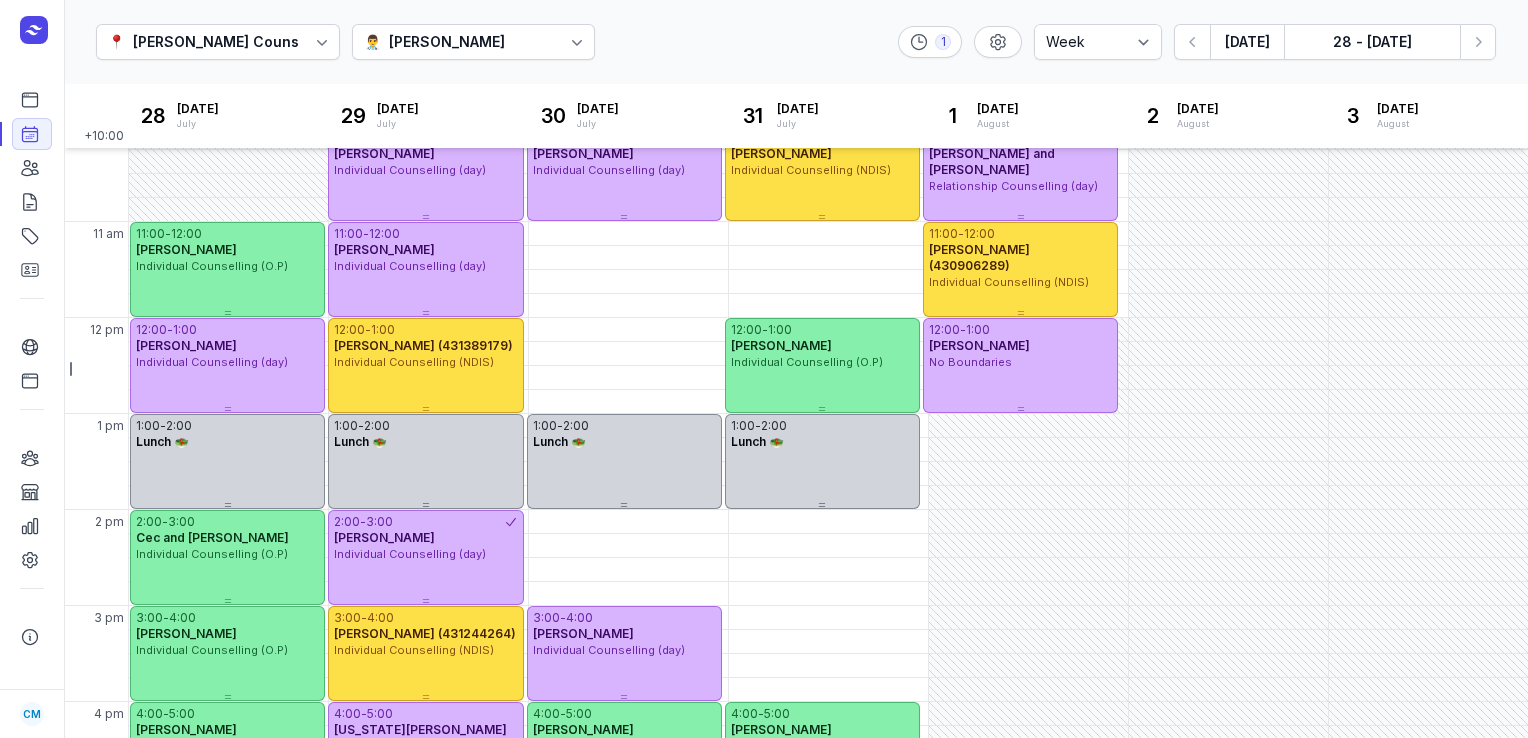 scroll, scrollTop: 184, scrollLeft: 0, axis: vertical 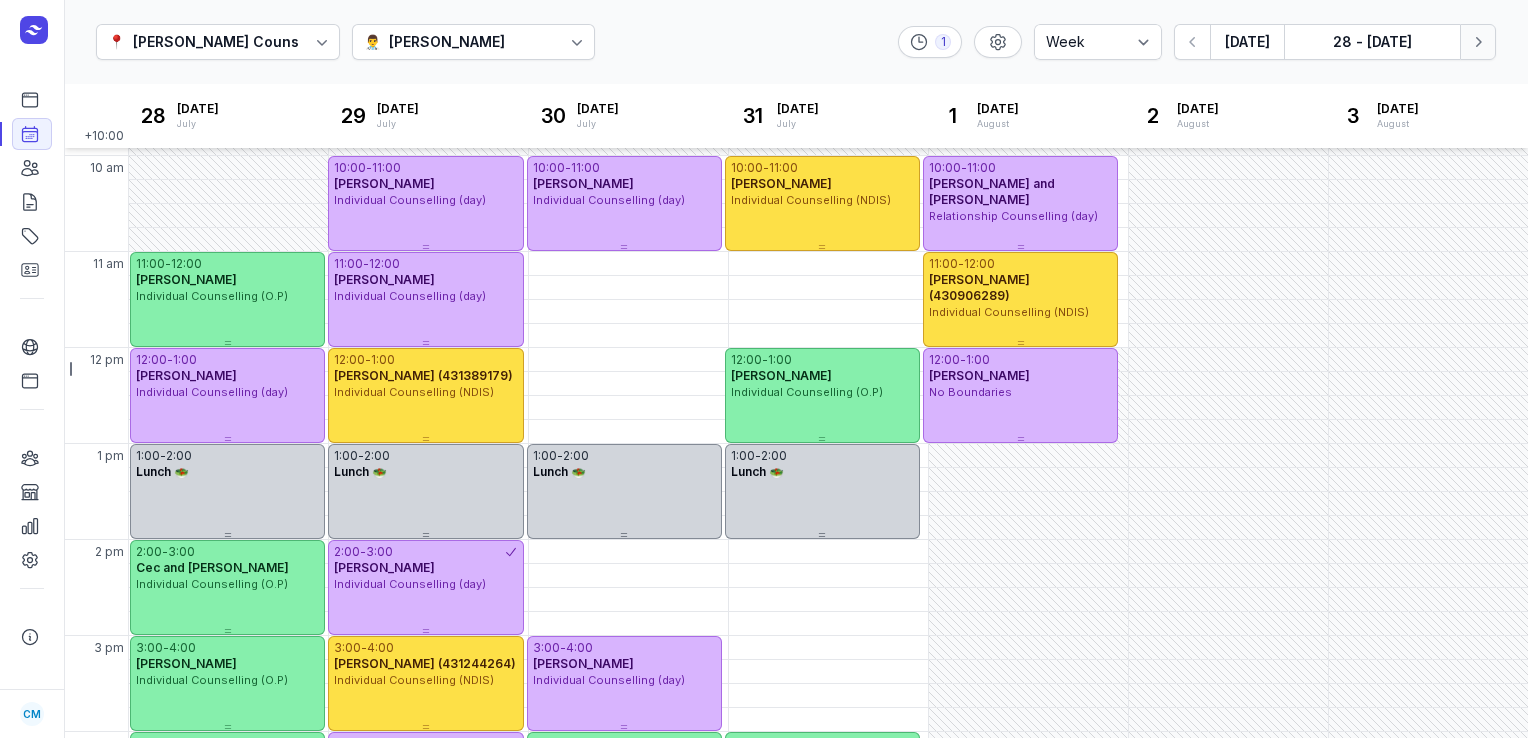click on "Next week" 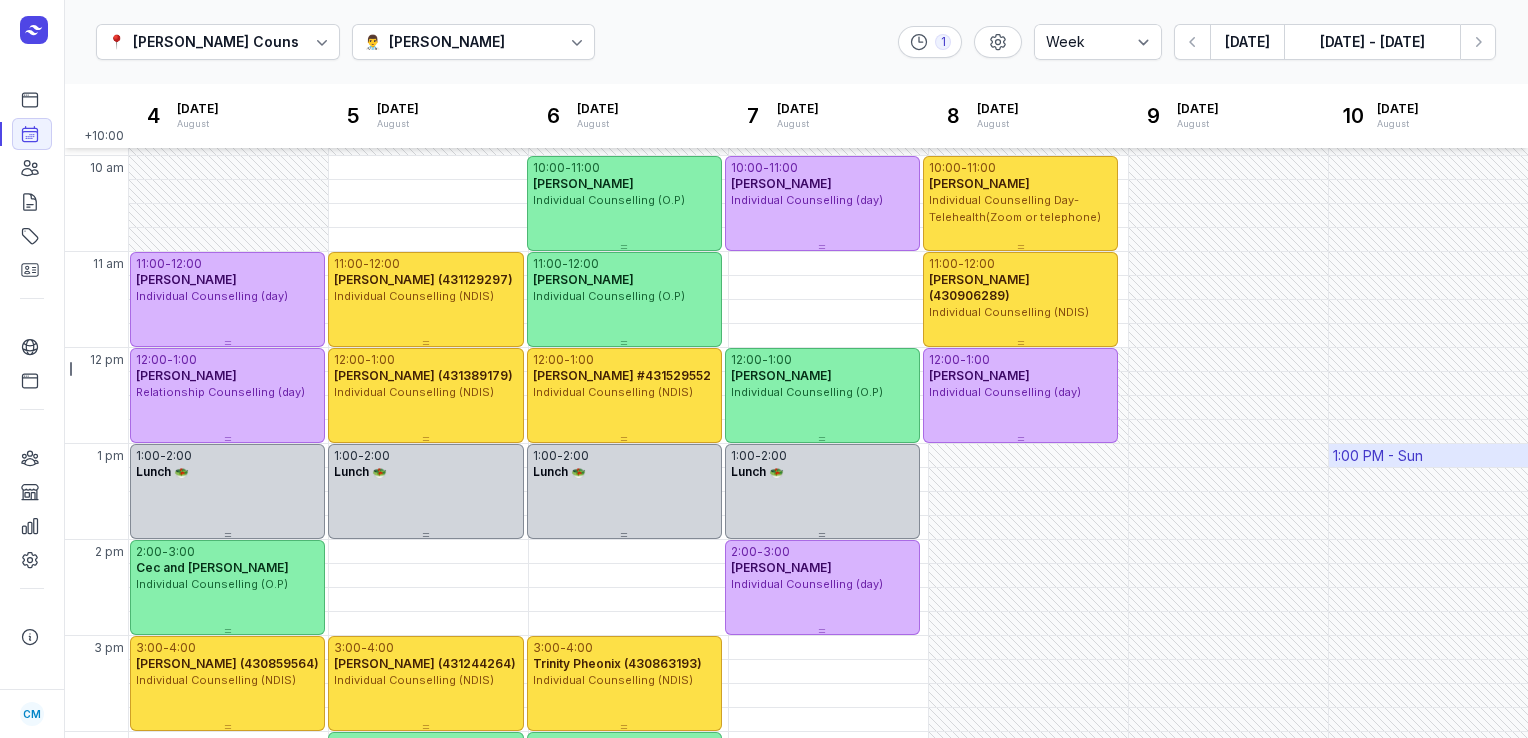 scroll, scrollTop: 325, scrollLeft: 0, axis: vertical 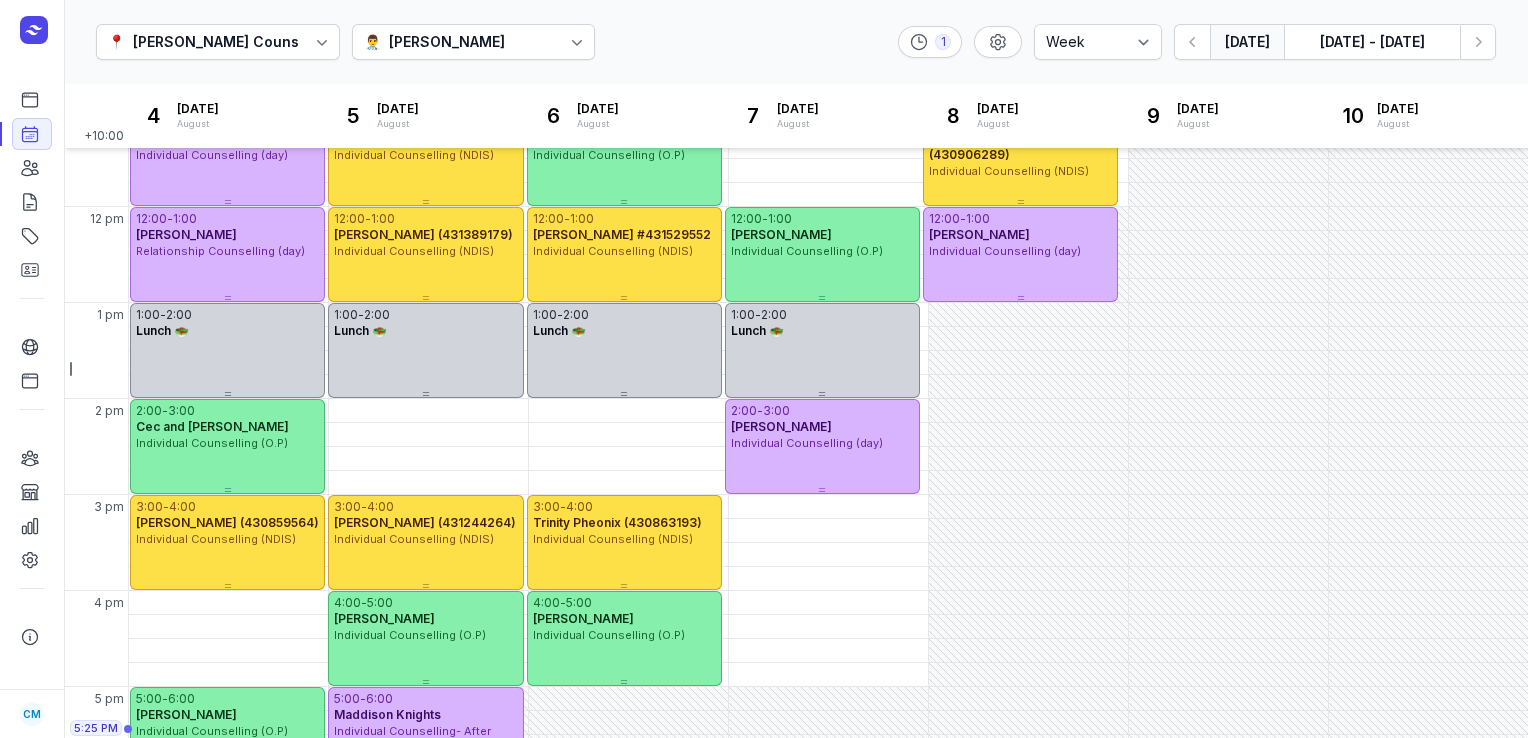 click on "[DATE]" at bounding box center [1247, 42] 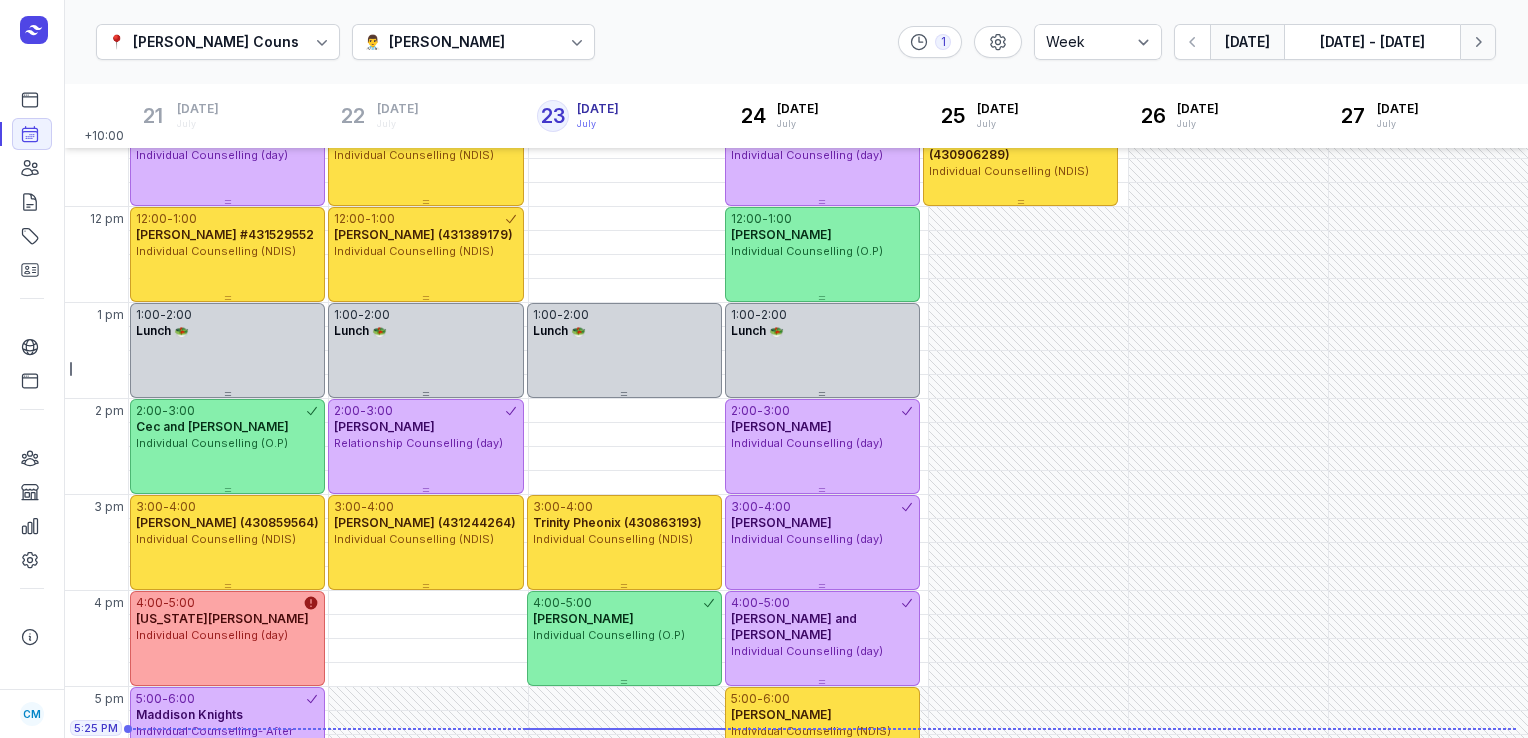 click on "Next week" 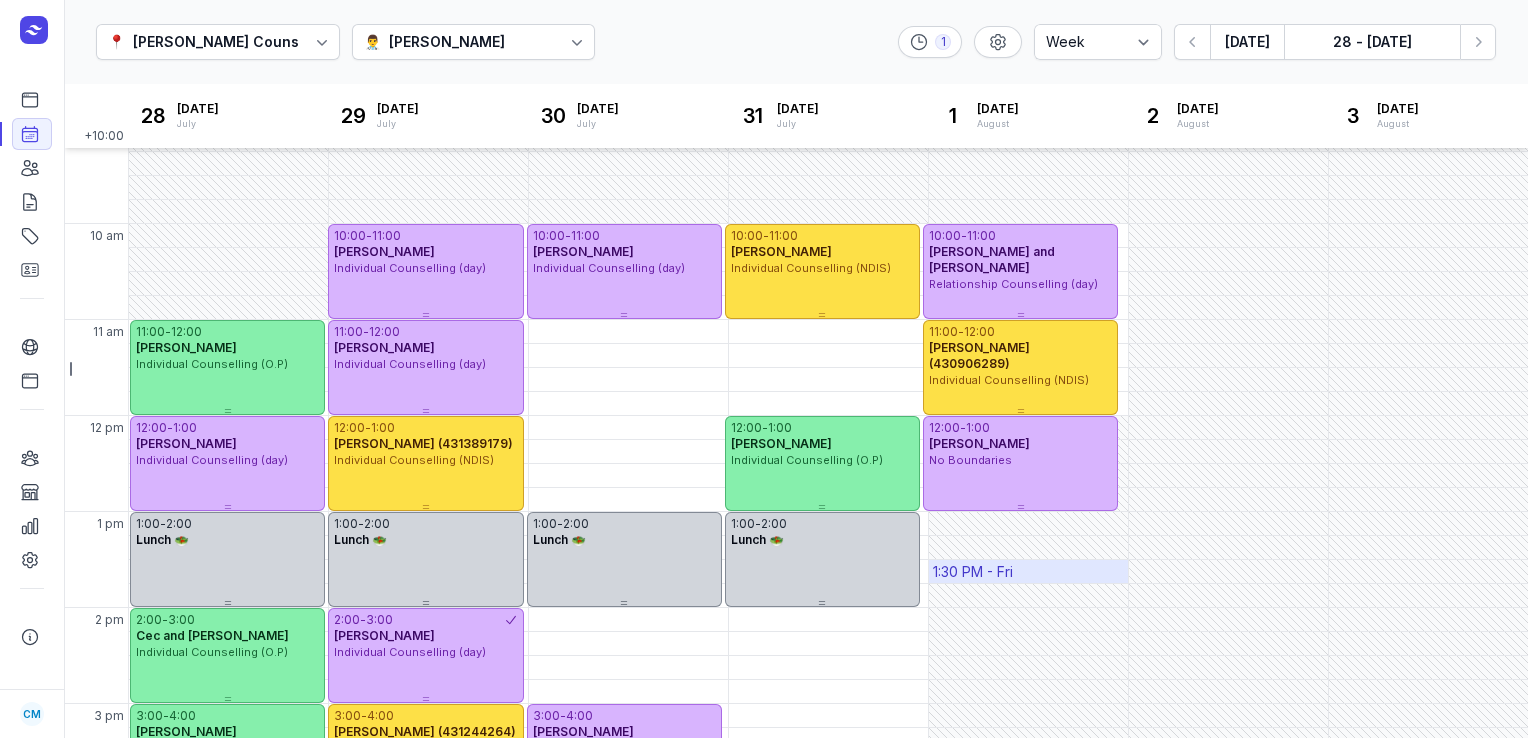 scroll, scrollTop: 101, scrollLeft: 0, axis: vertical 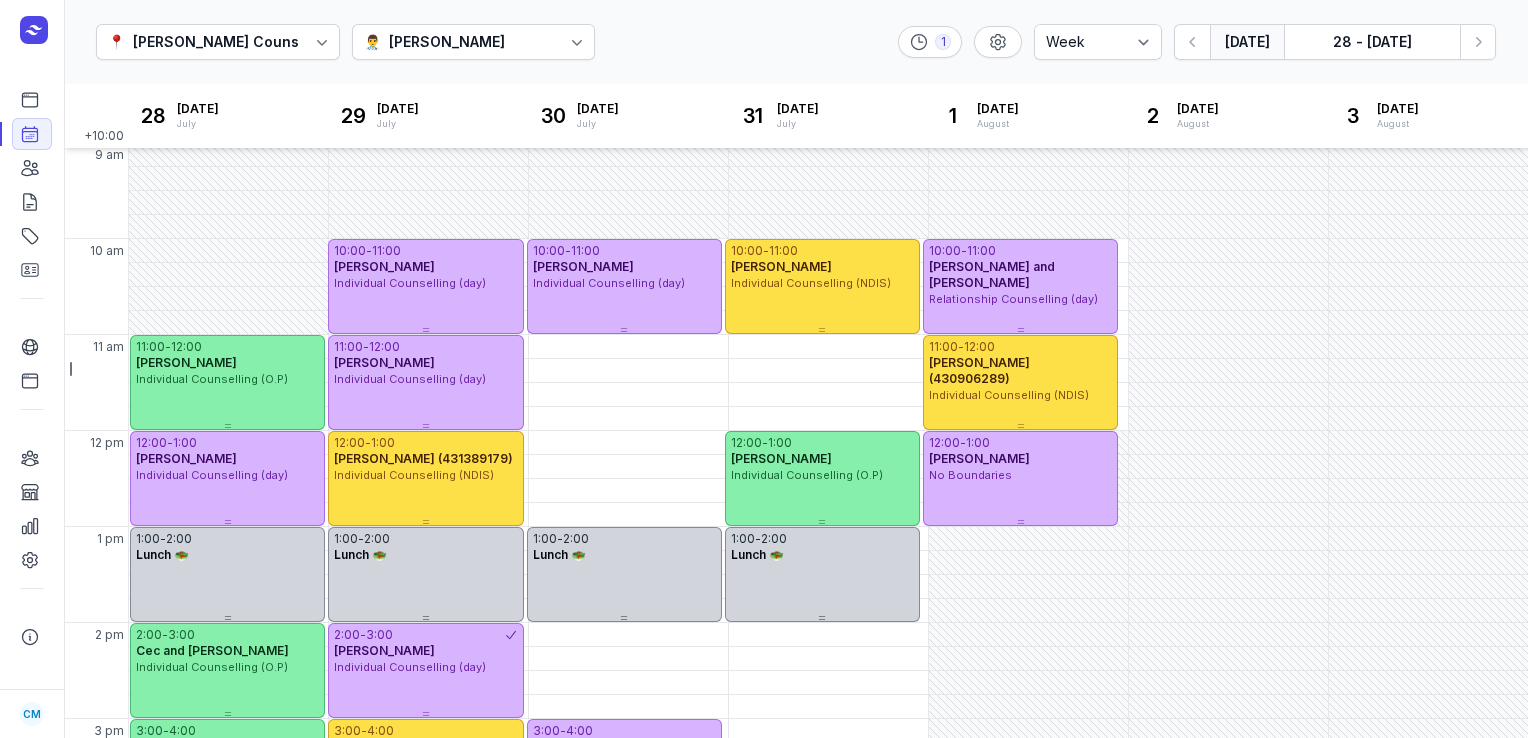 click on "[DATE]" at bounding box center (1247, 42) 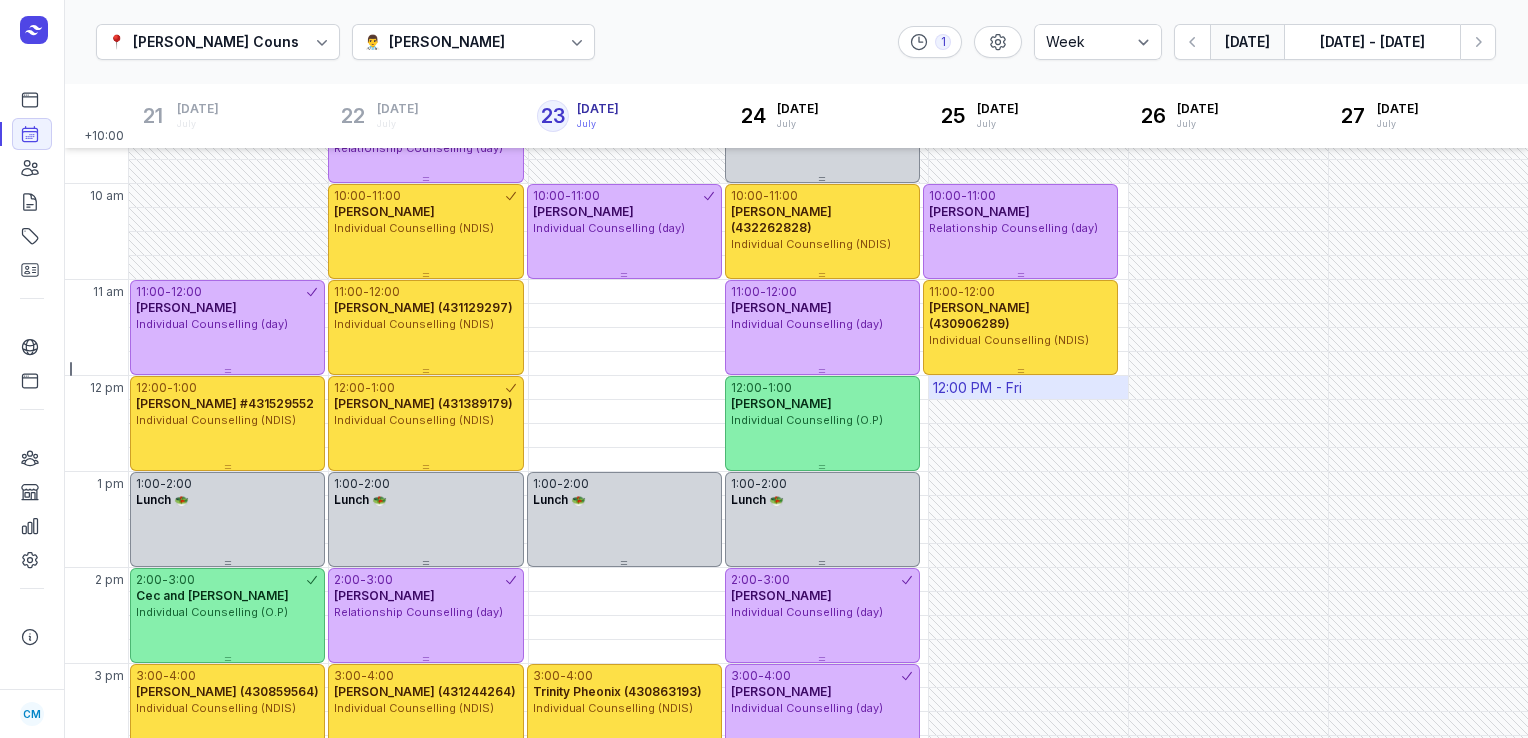 scroll, scrollTop: 156, scrollLeft: 0, axis: vertical 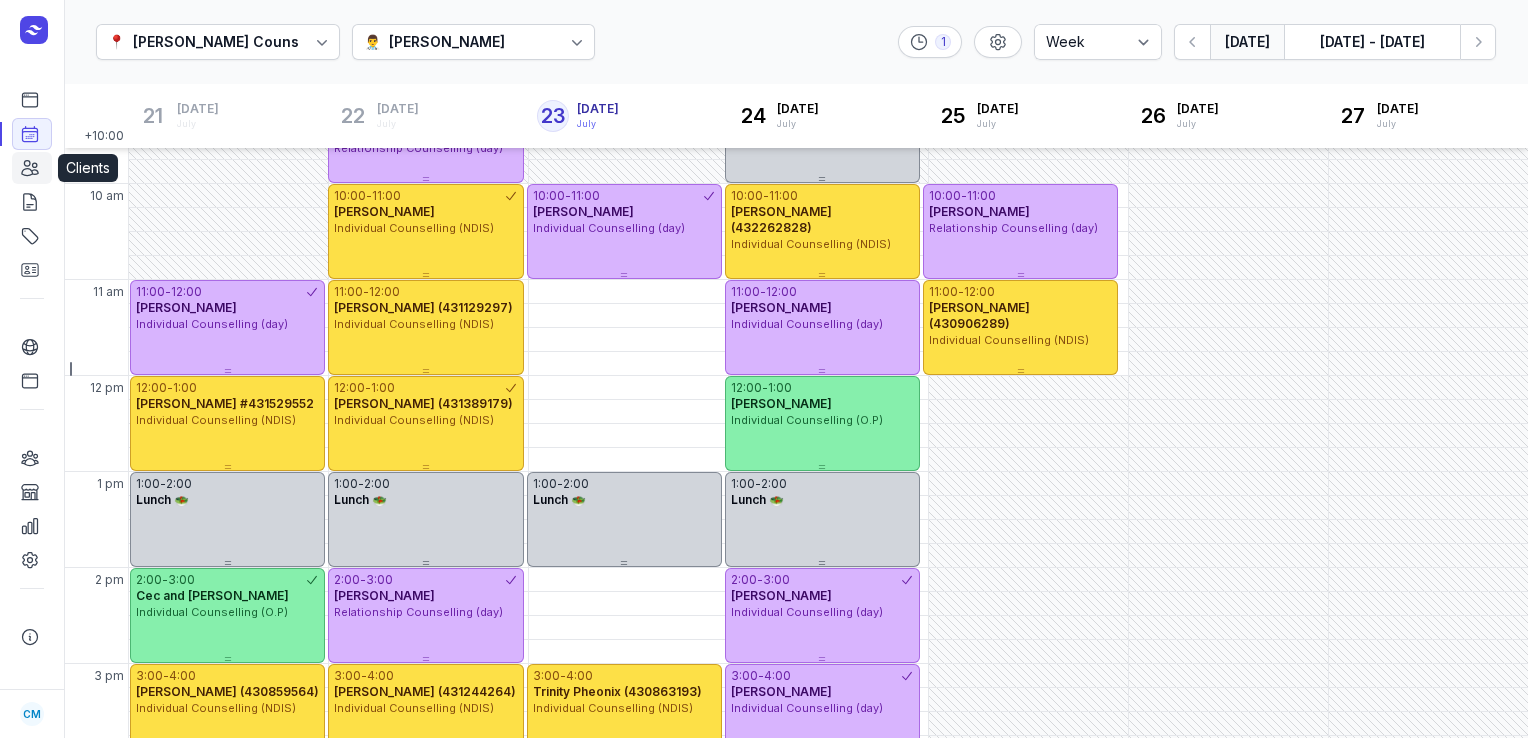 click 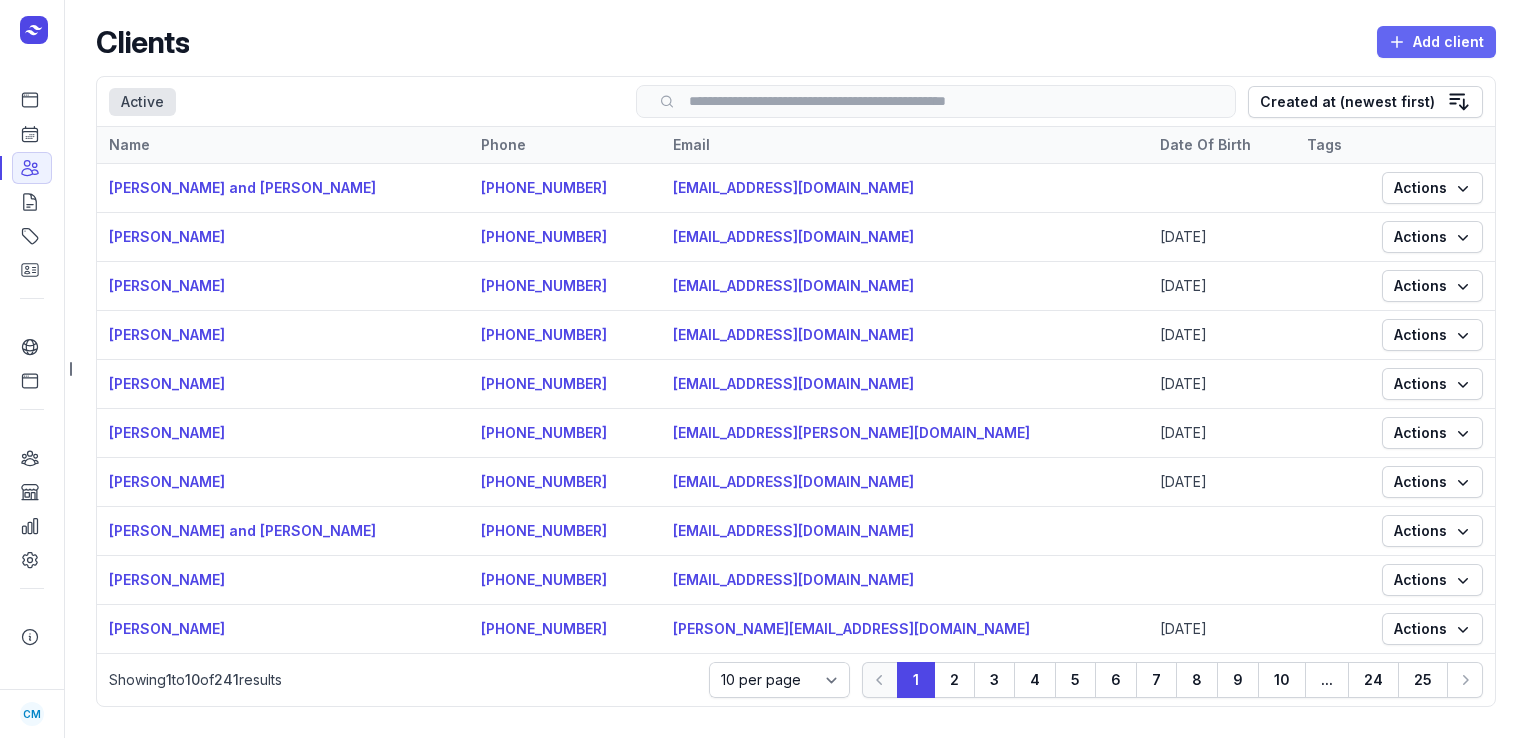 click on "Add client" at bounding box center [1436, 42] 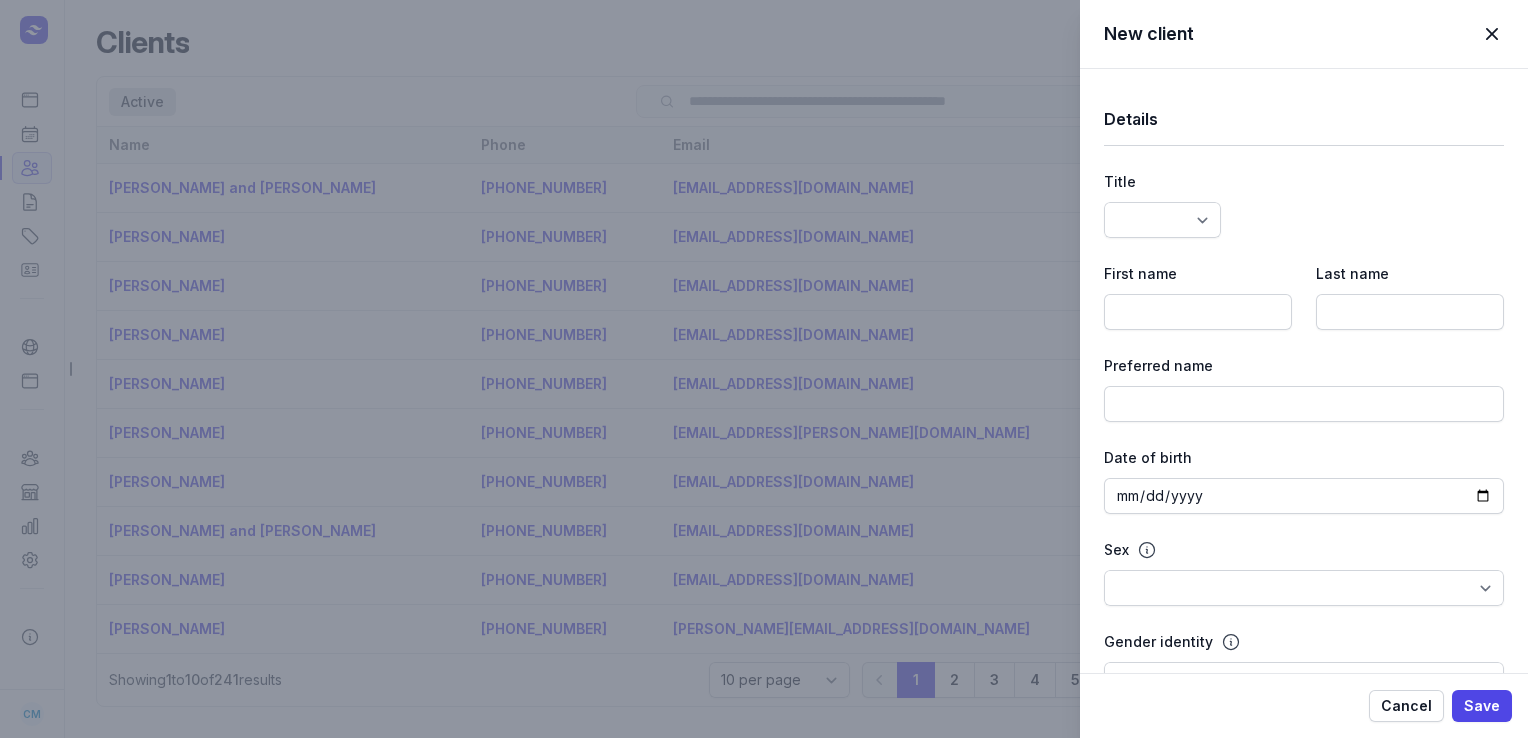 select 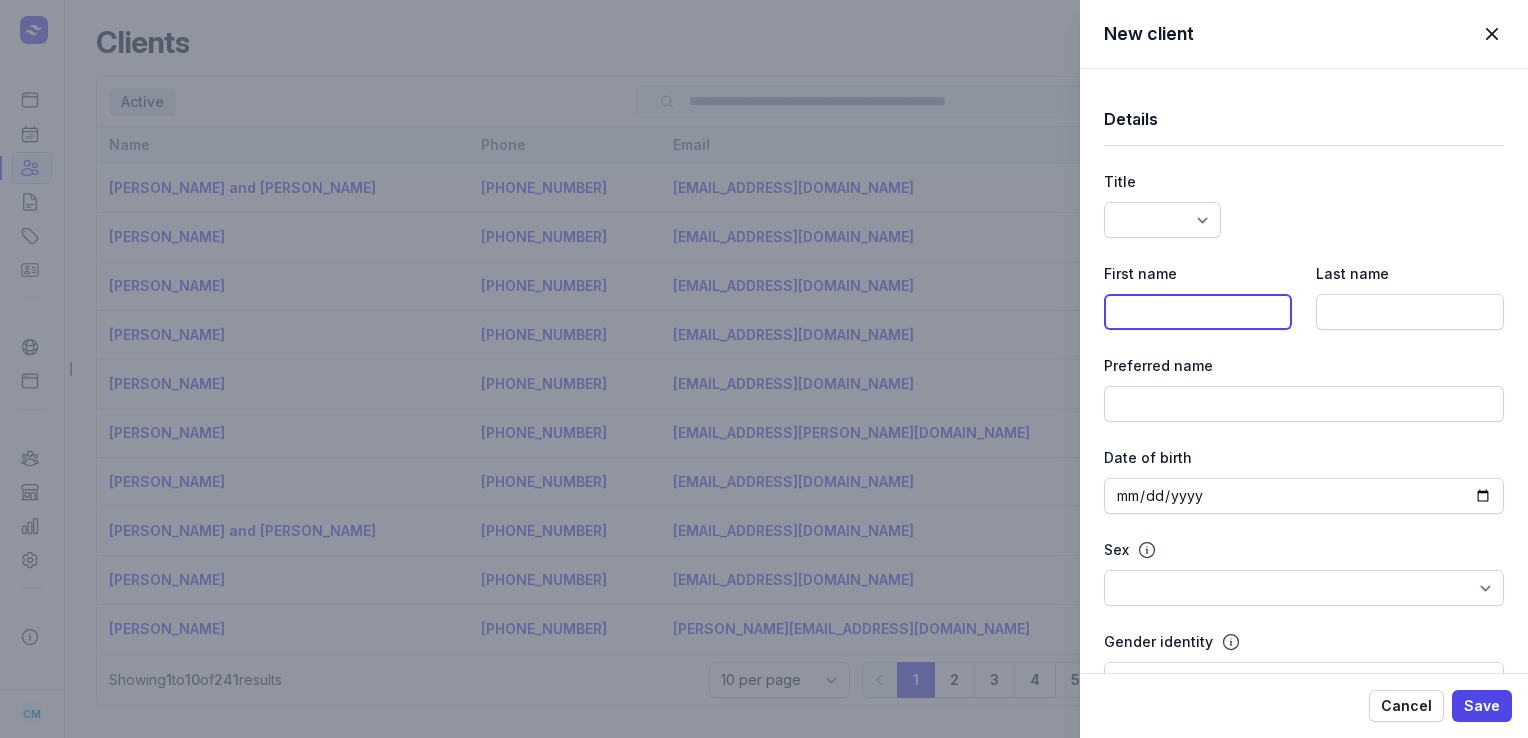 click 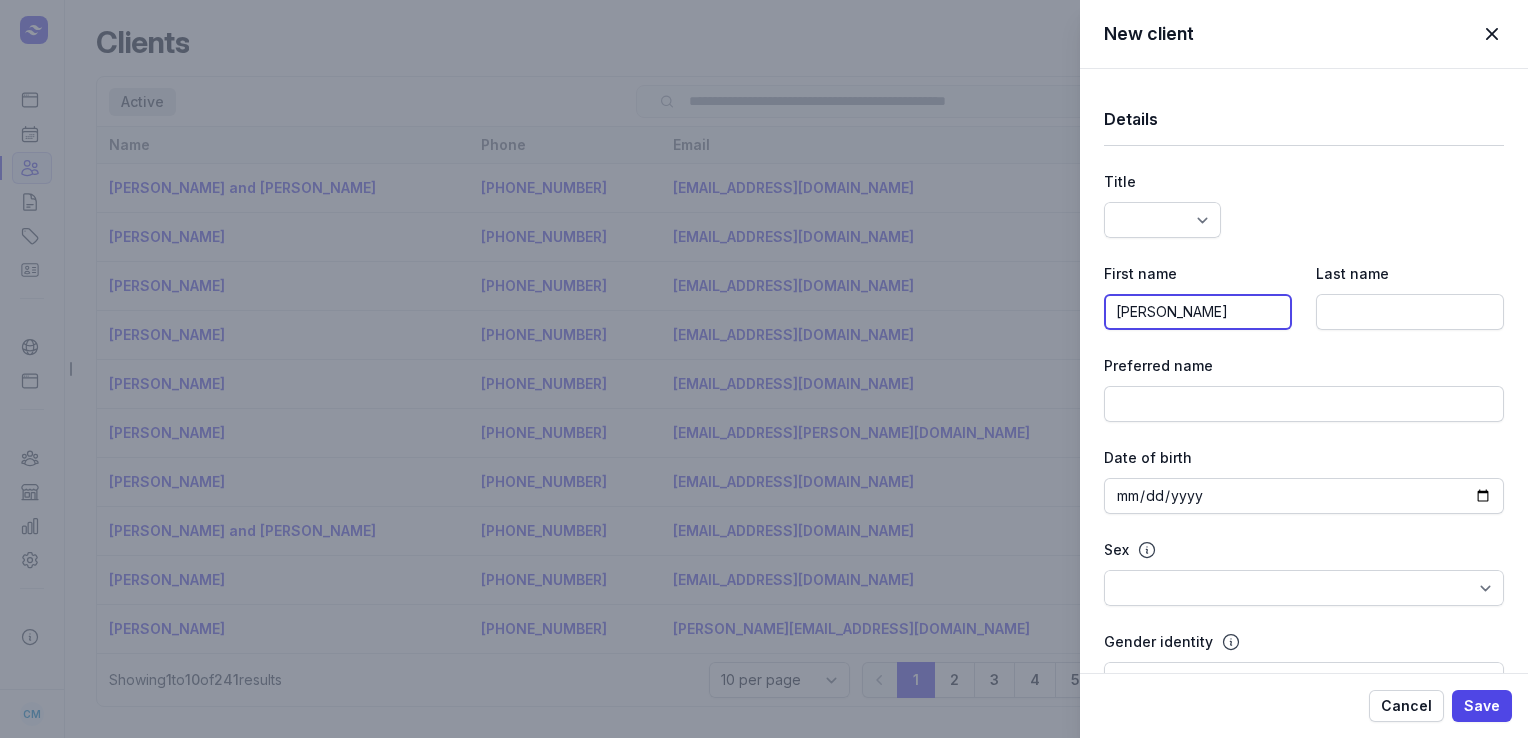 type on "[PERSON_NAME]" 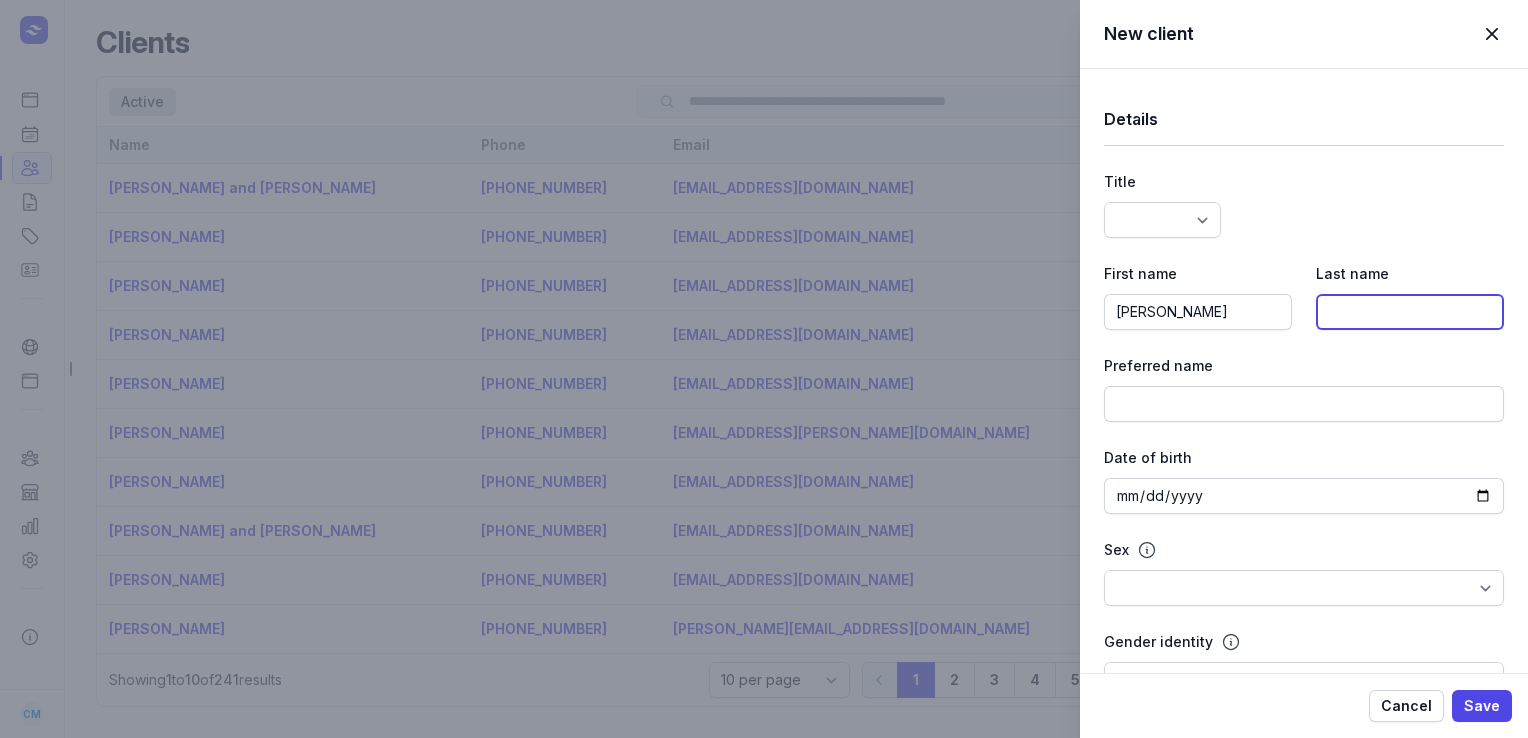 click 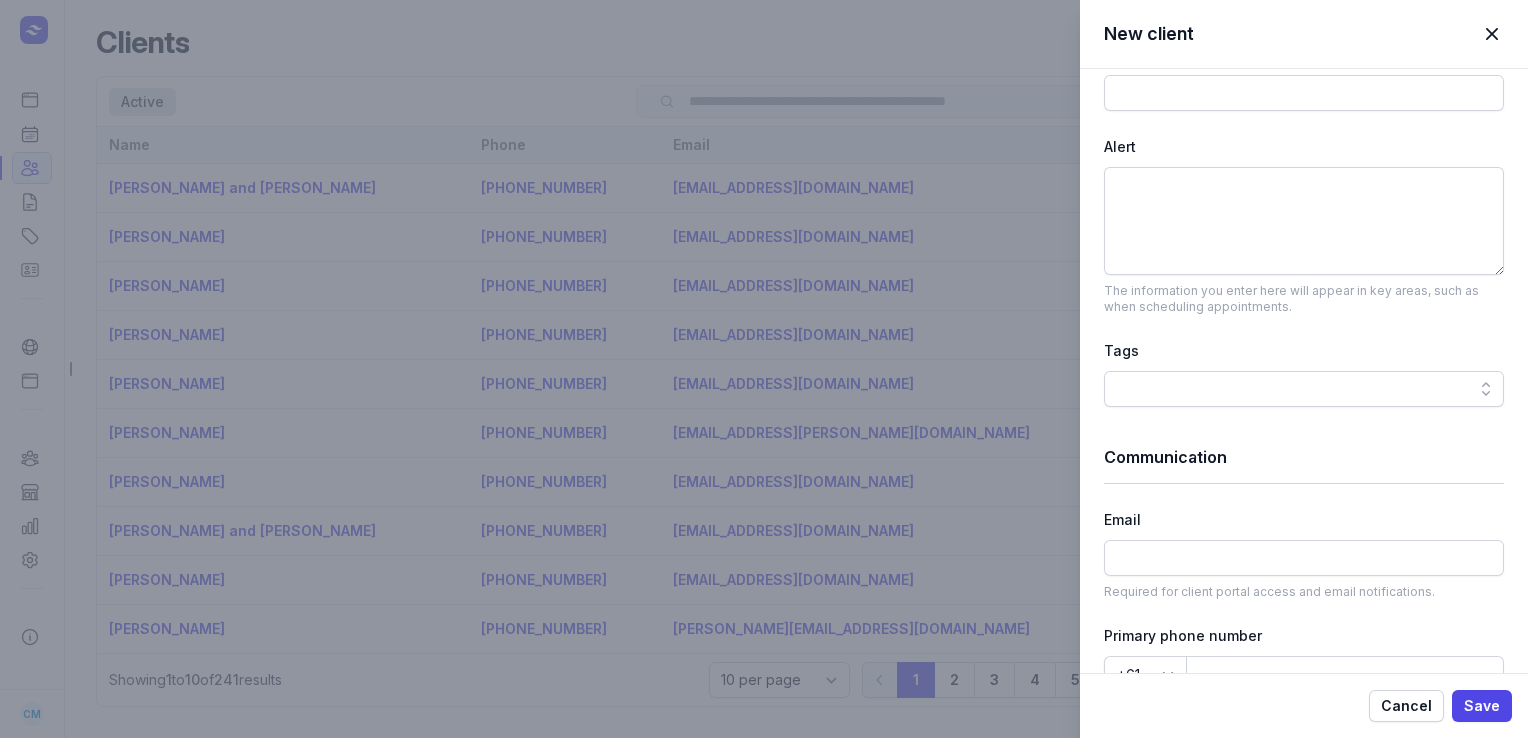 scroll, scrollTop: 770, scrollLeft: 0, axis: vertical 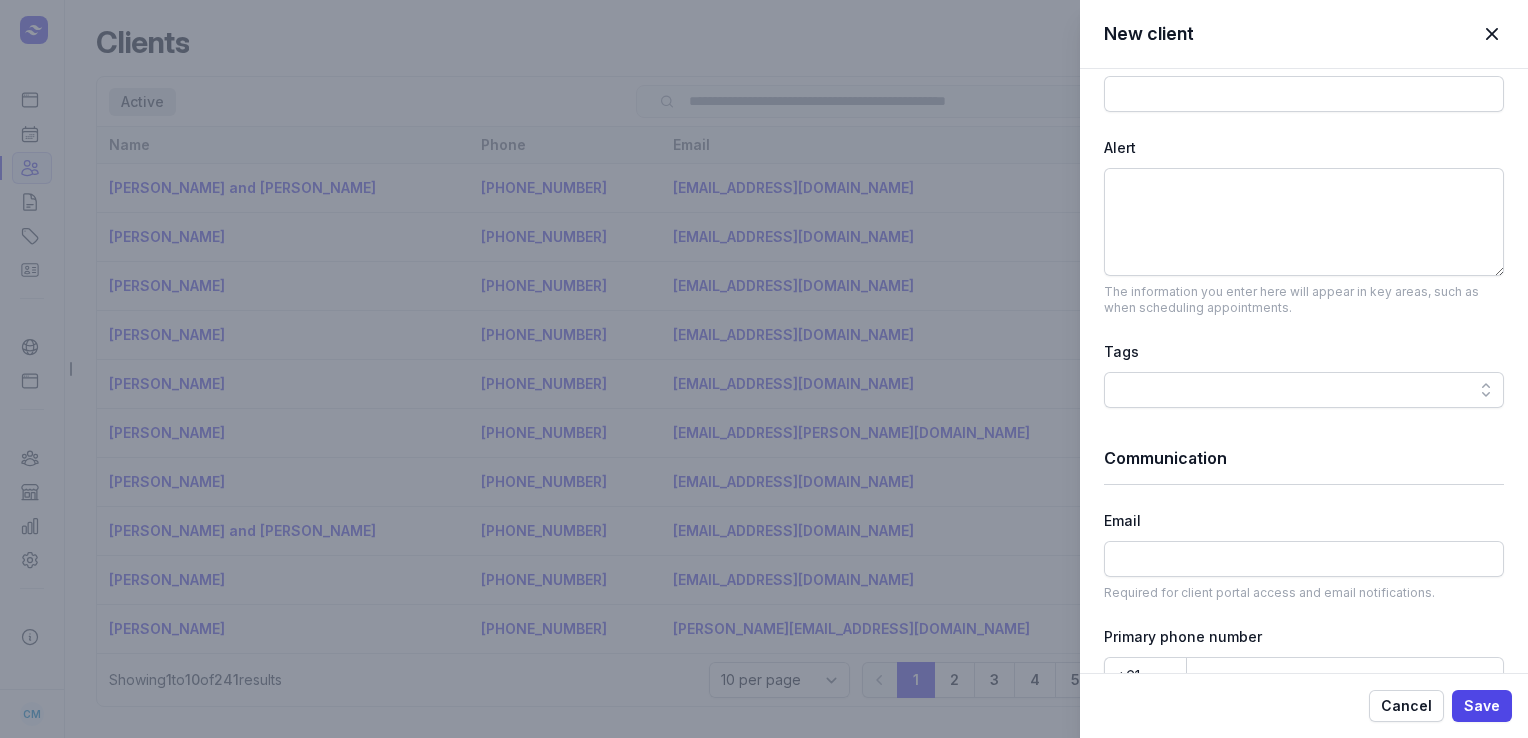 type on "Fuhrmeistur" 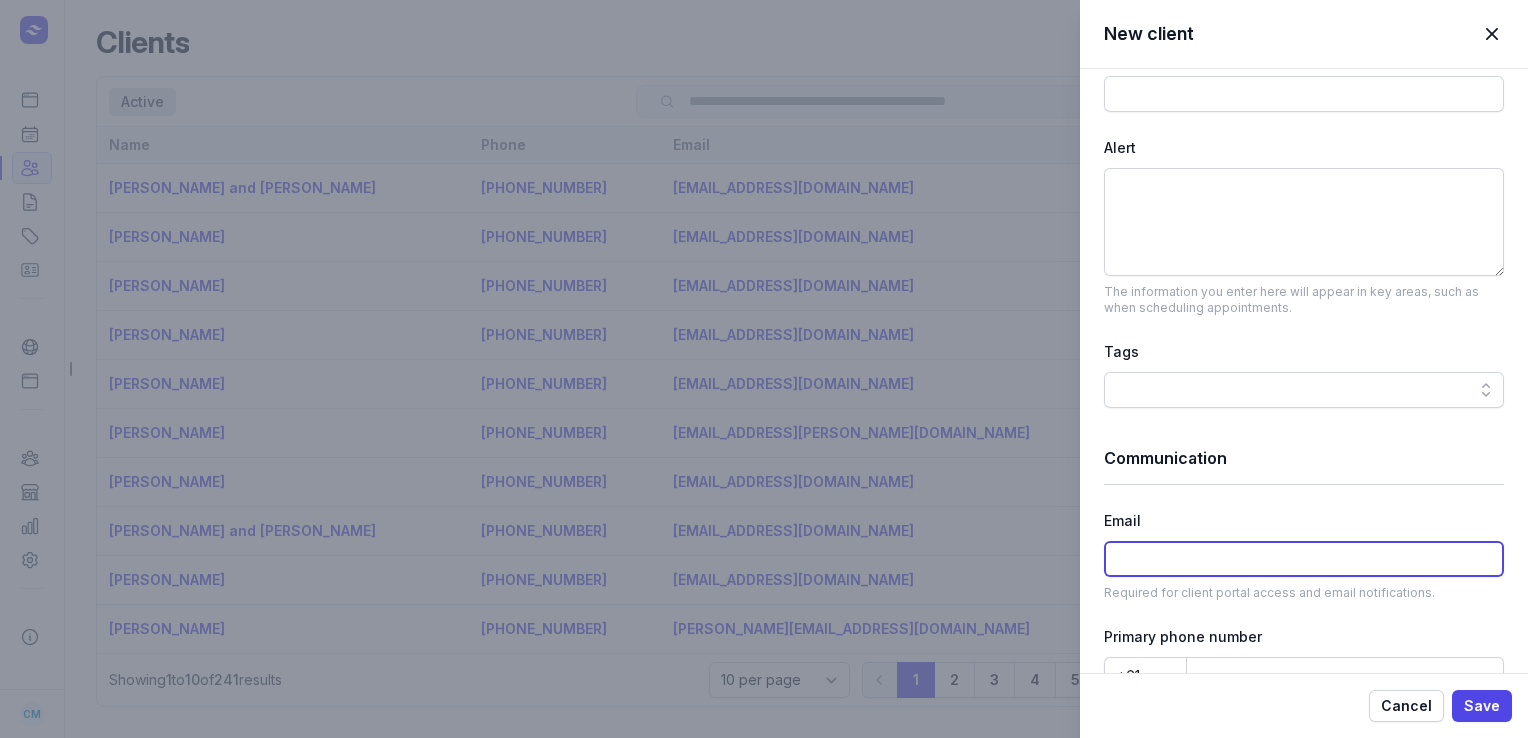 click 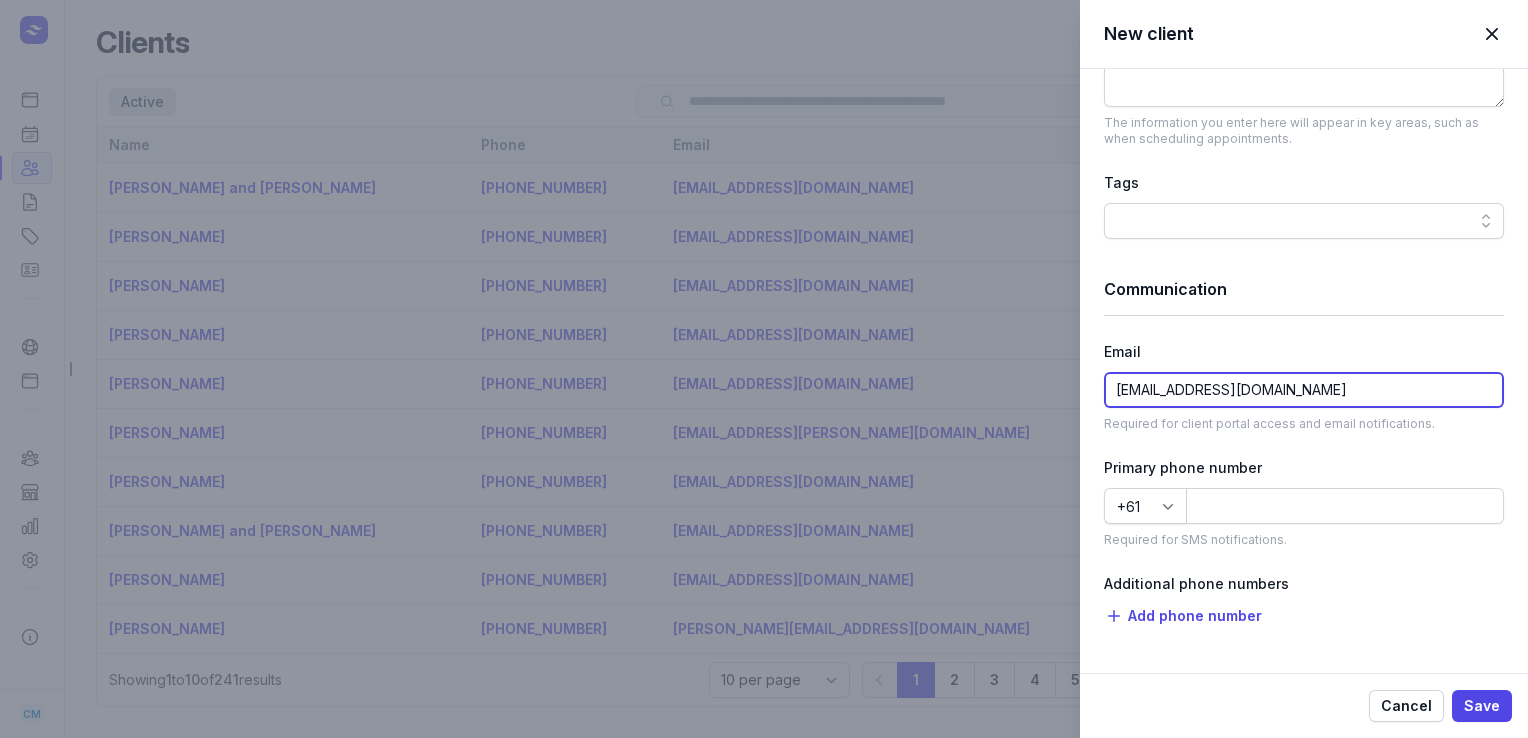 scroll, scrollTop: 938, scrollLeft: 0, axis: vertical 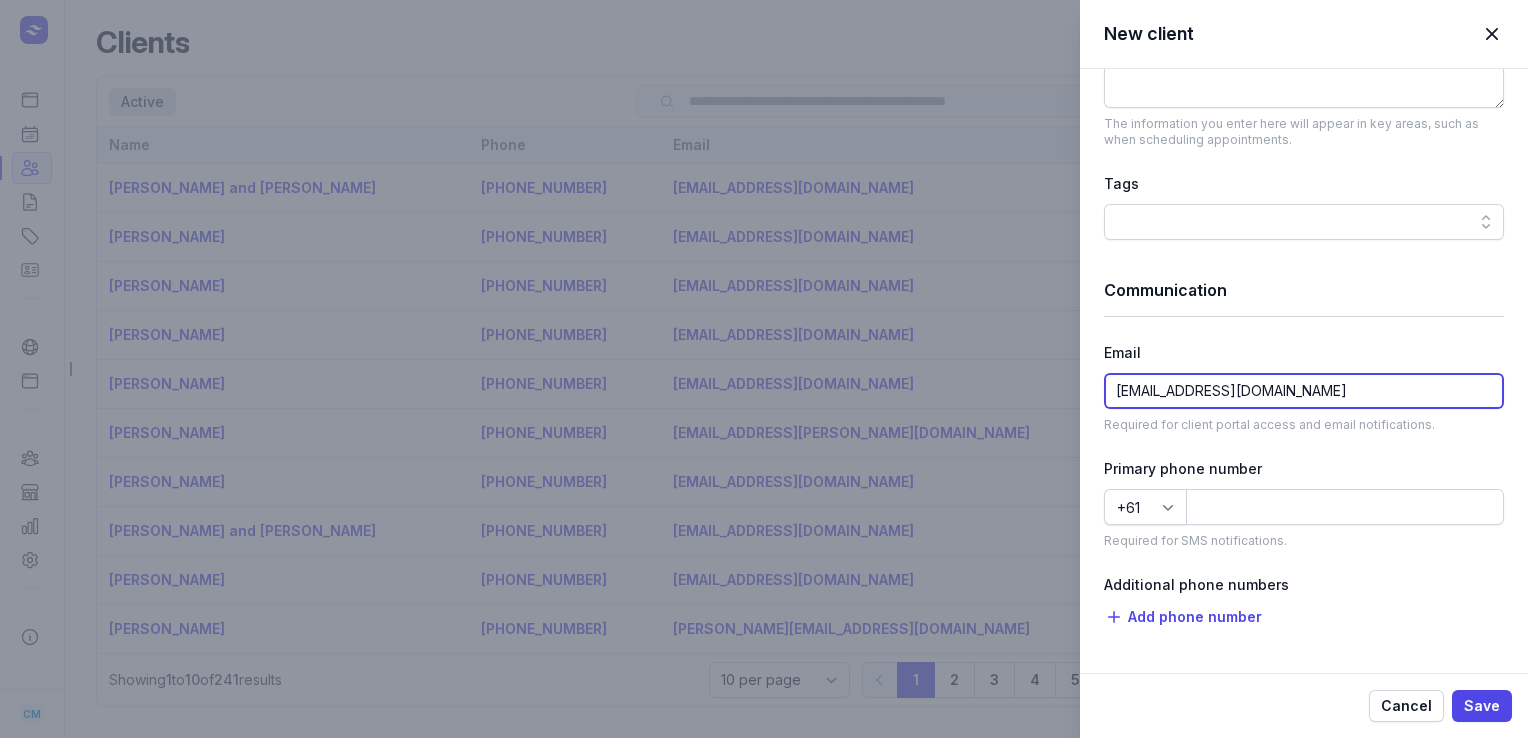 type on "[EMAIL_ADDRESS][DOMAIN_NAME]" 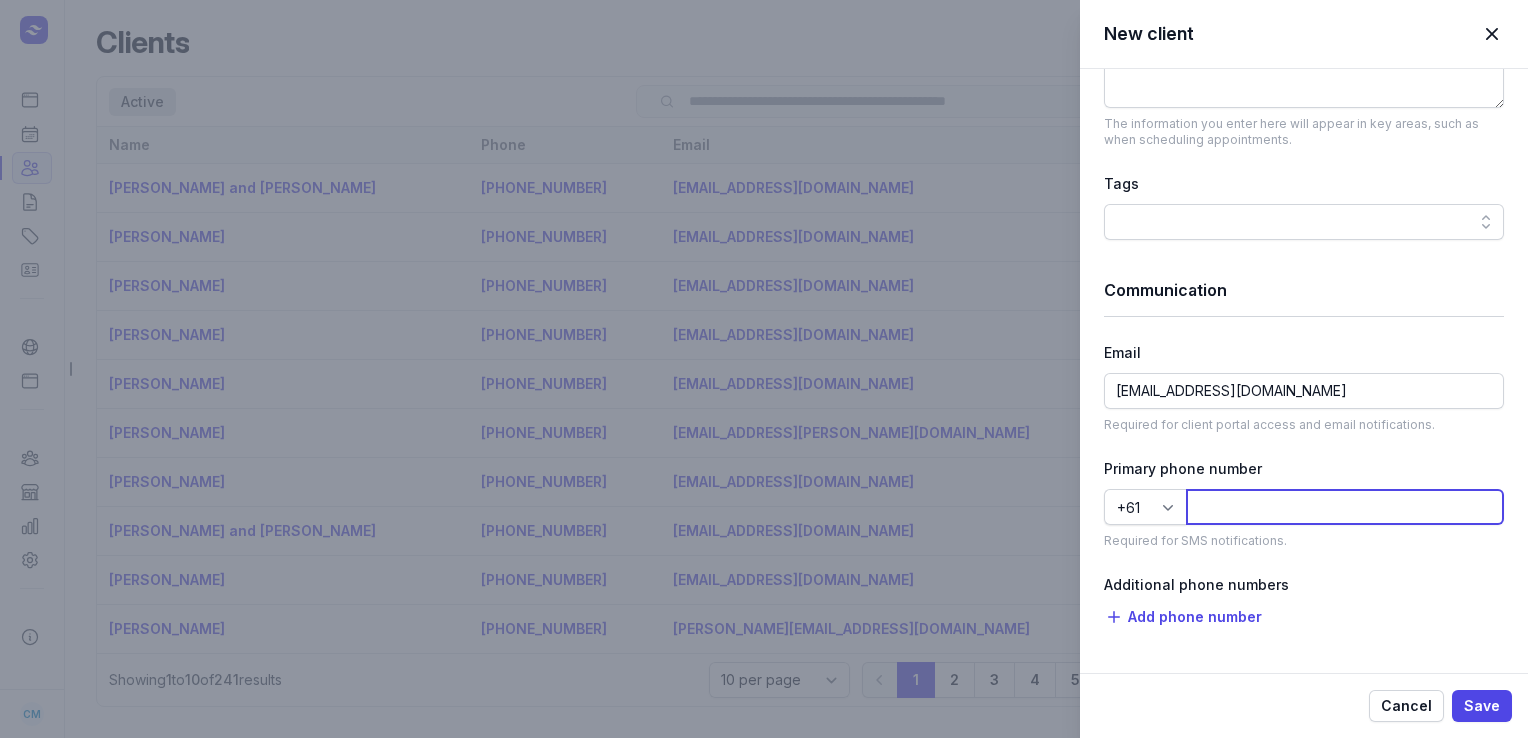 click 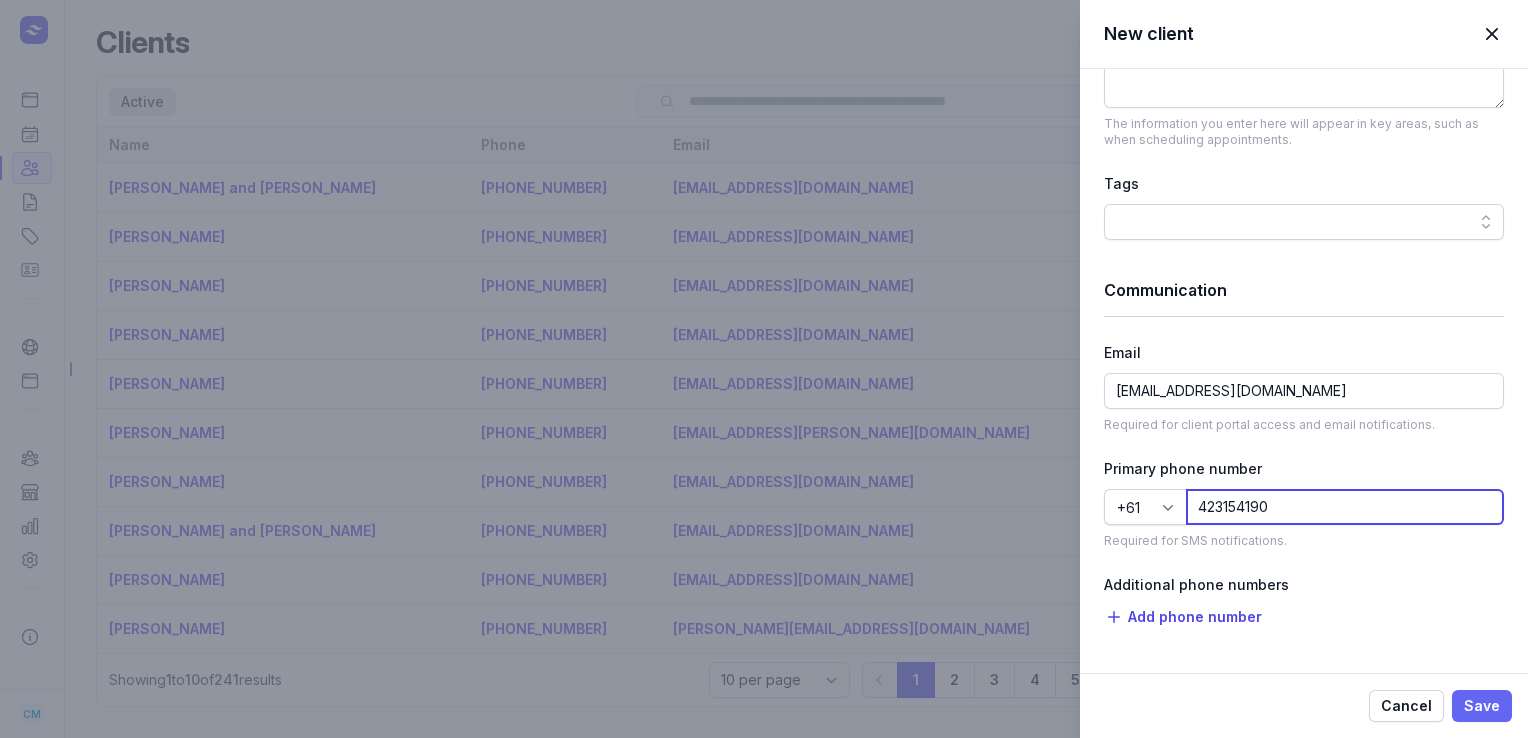 type on "423154190" 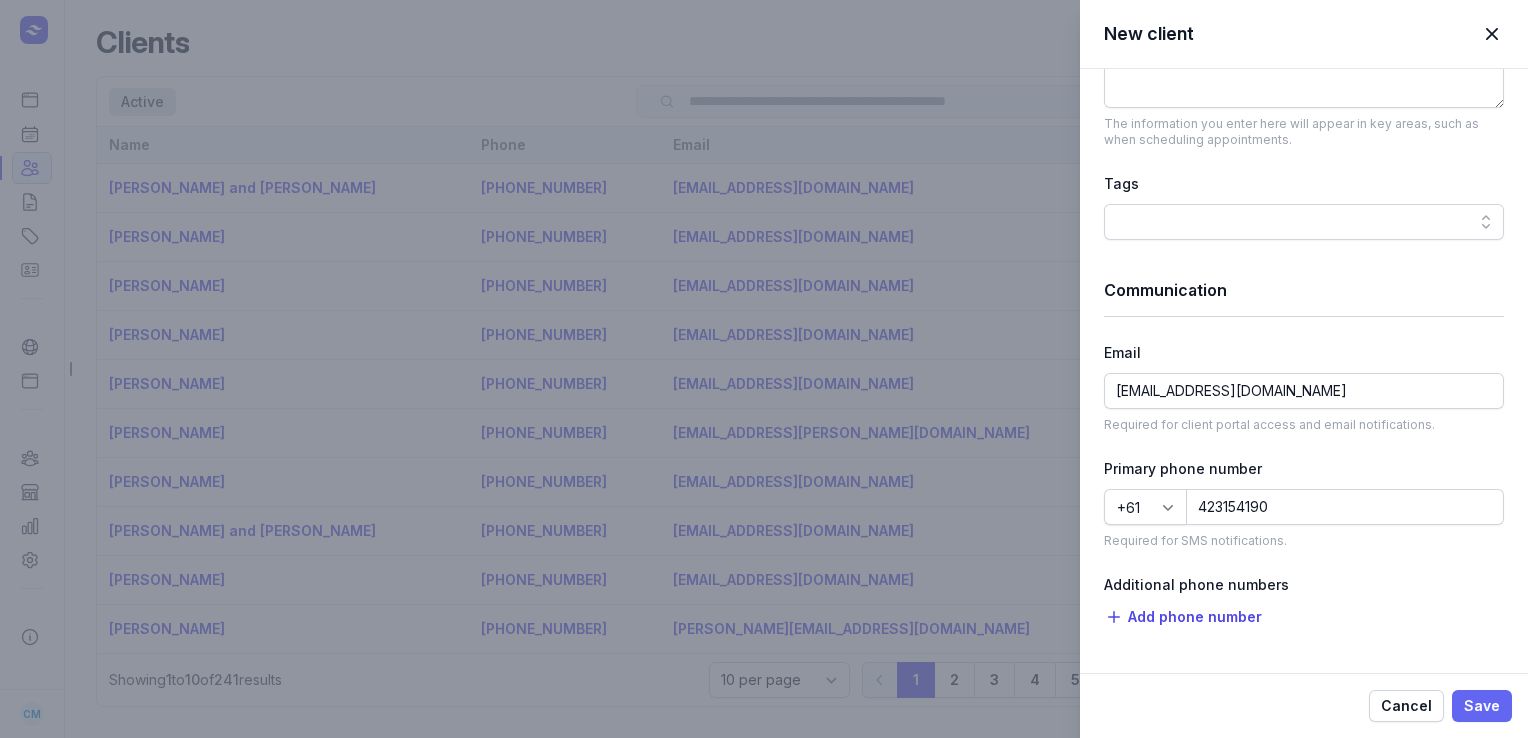 click on "Save" at bounding box center [1482, 706] 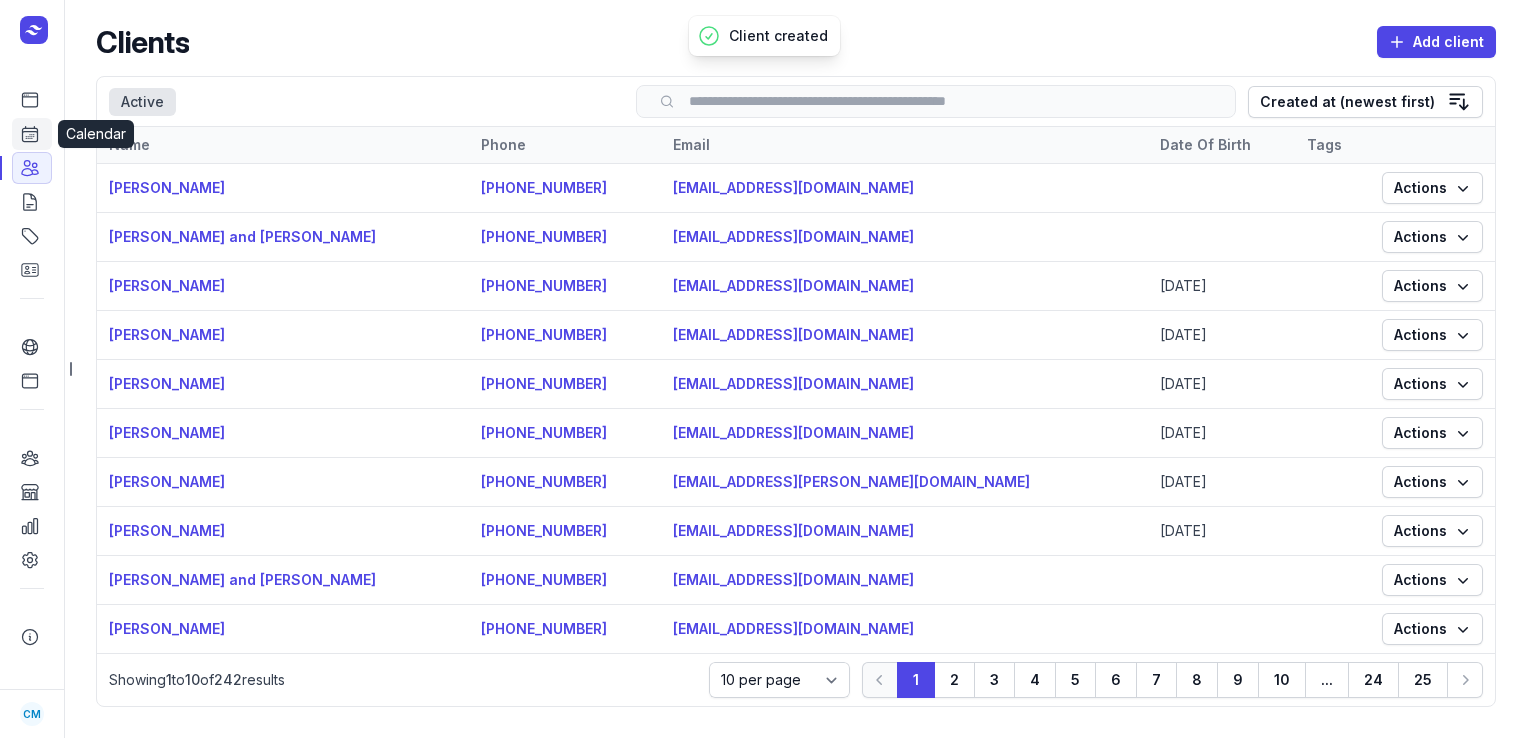click 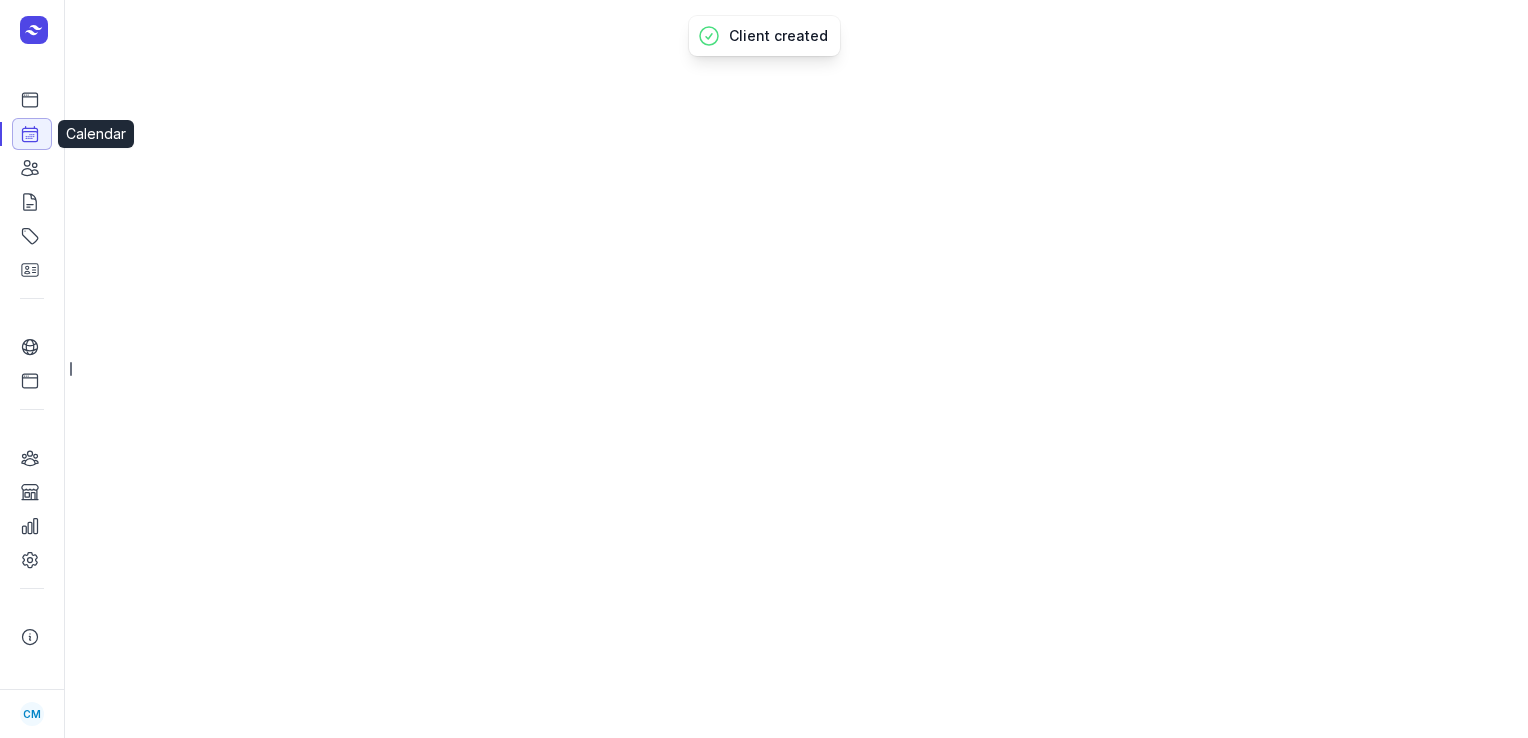 select on "week" 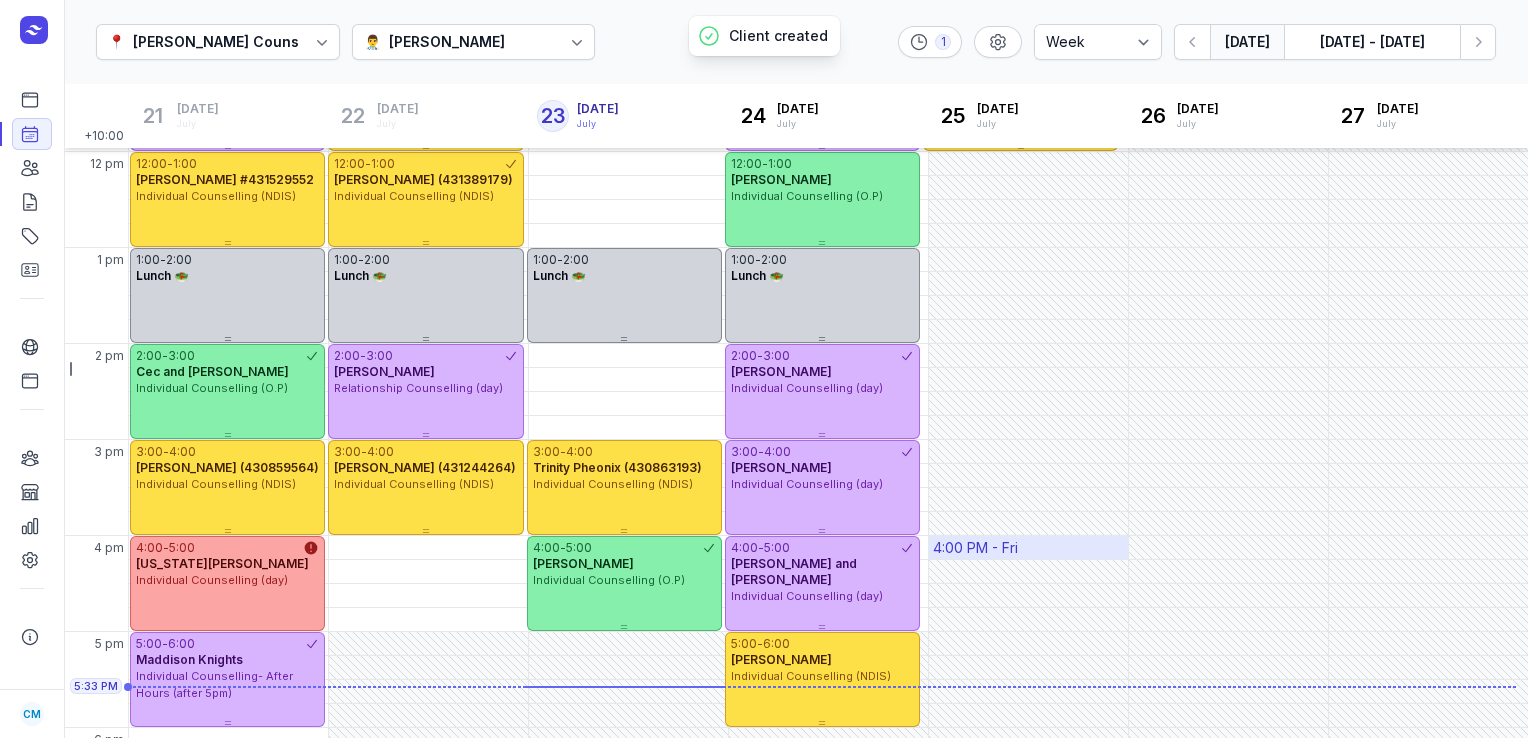 scroll, scrollTop: 344, scrollLeft: 0, axis: vertical 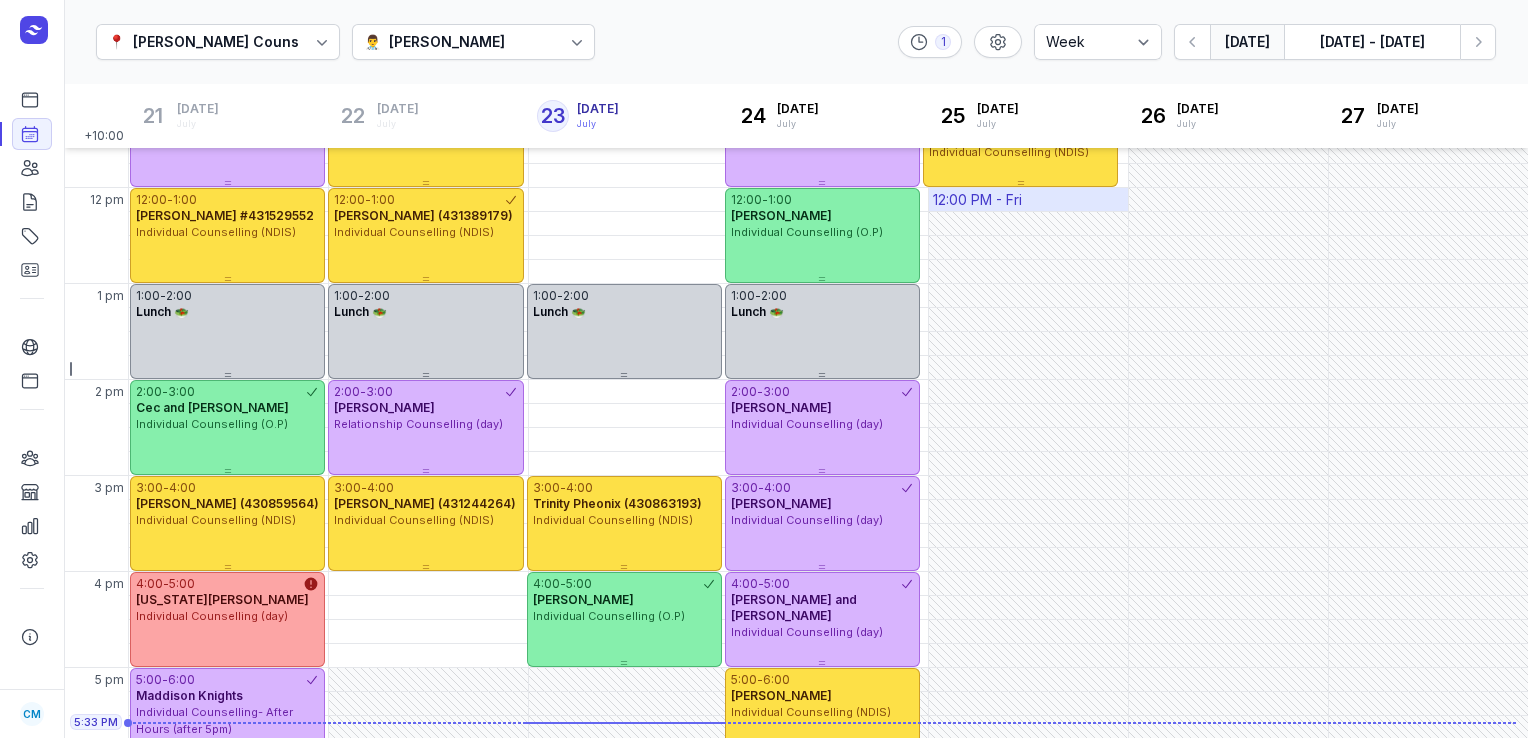 click on "12:00 PM - Fri" at bounding box center (1028, 199) 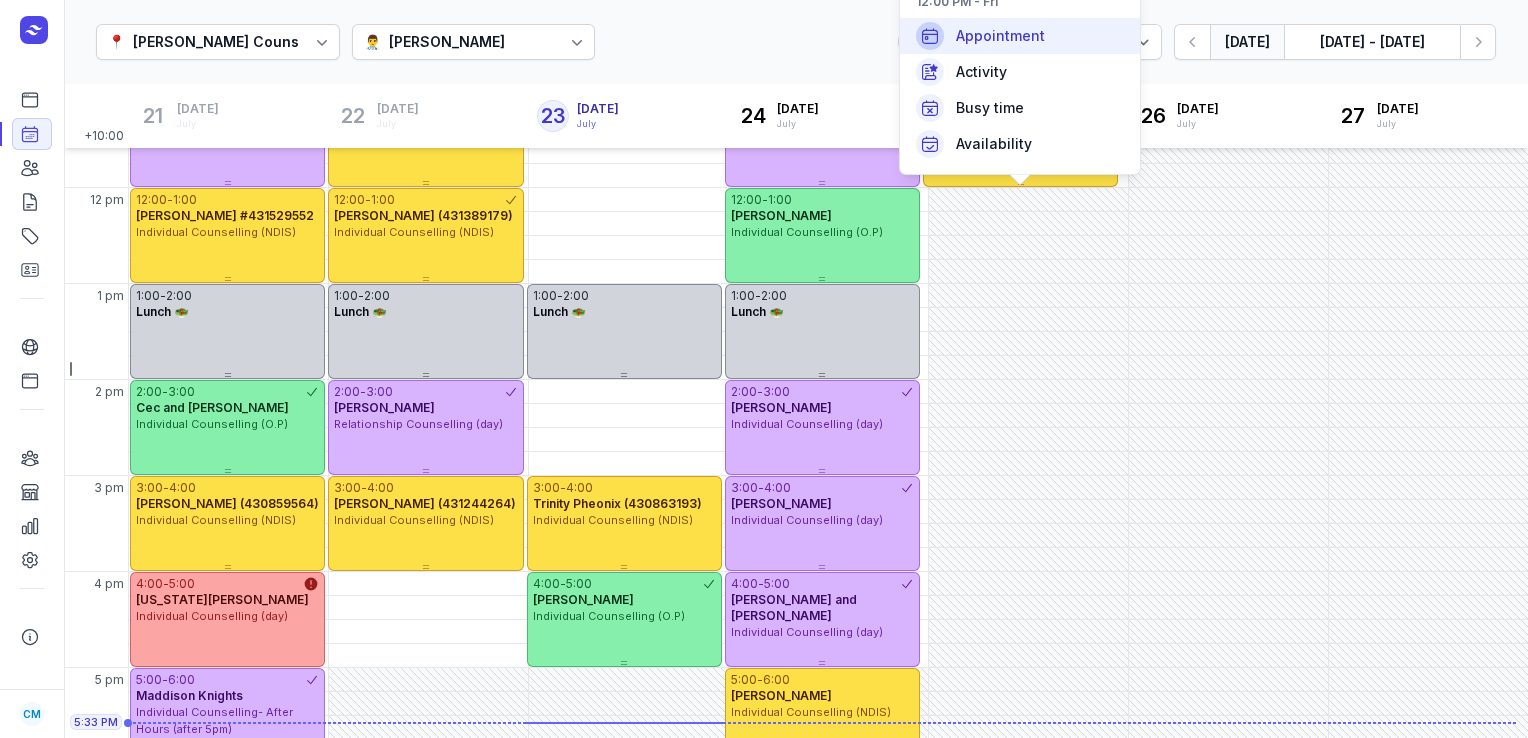 click on "Appointment" at bounding box center [1000, 36] 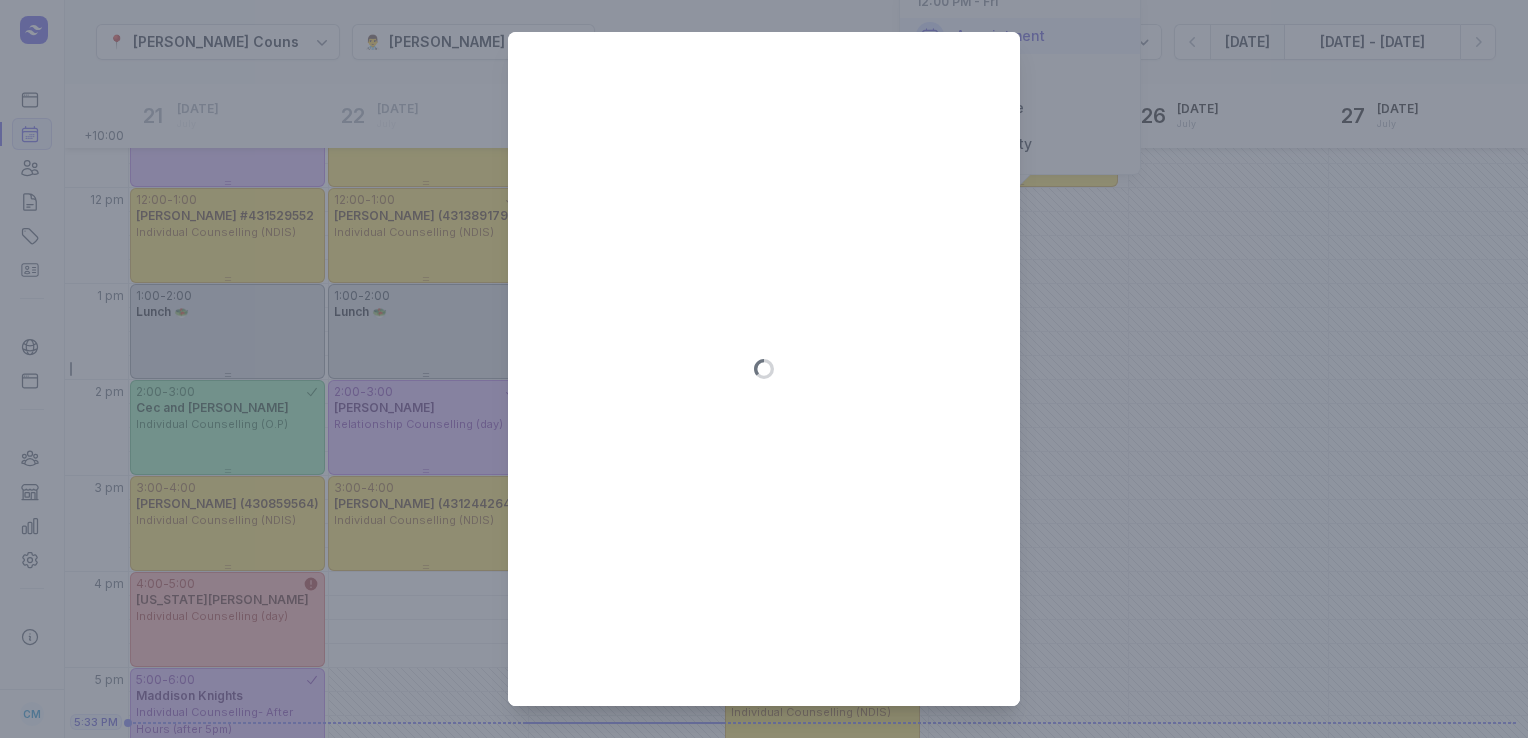 type on "[DATE]" 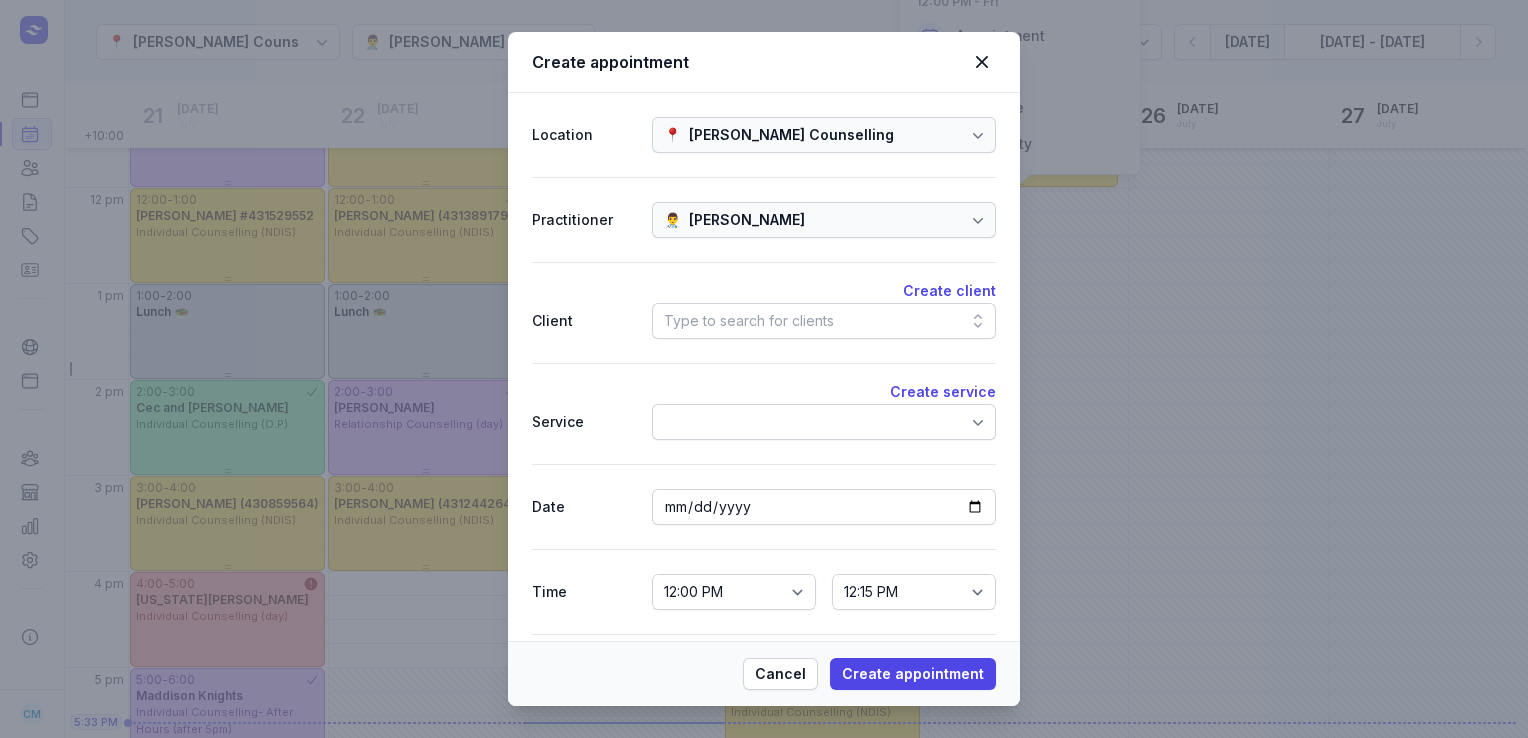 click on "Type to search for clients" 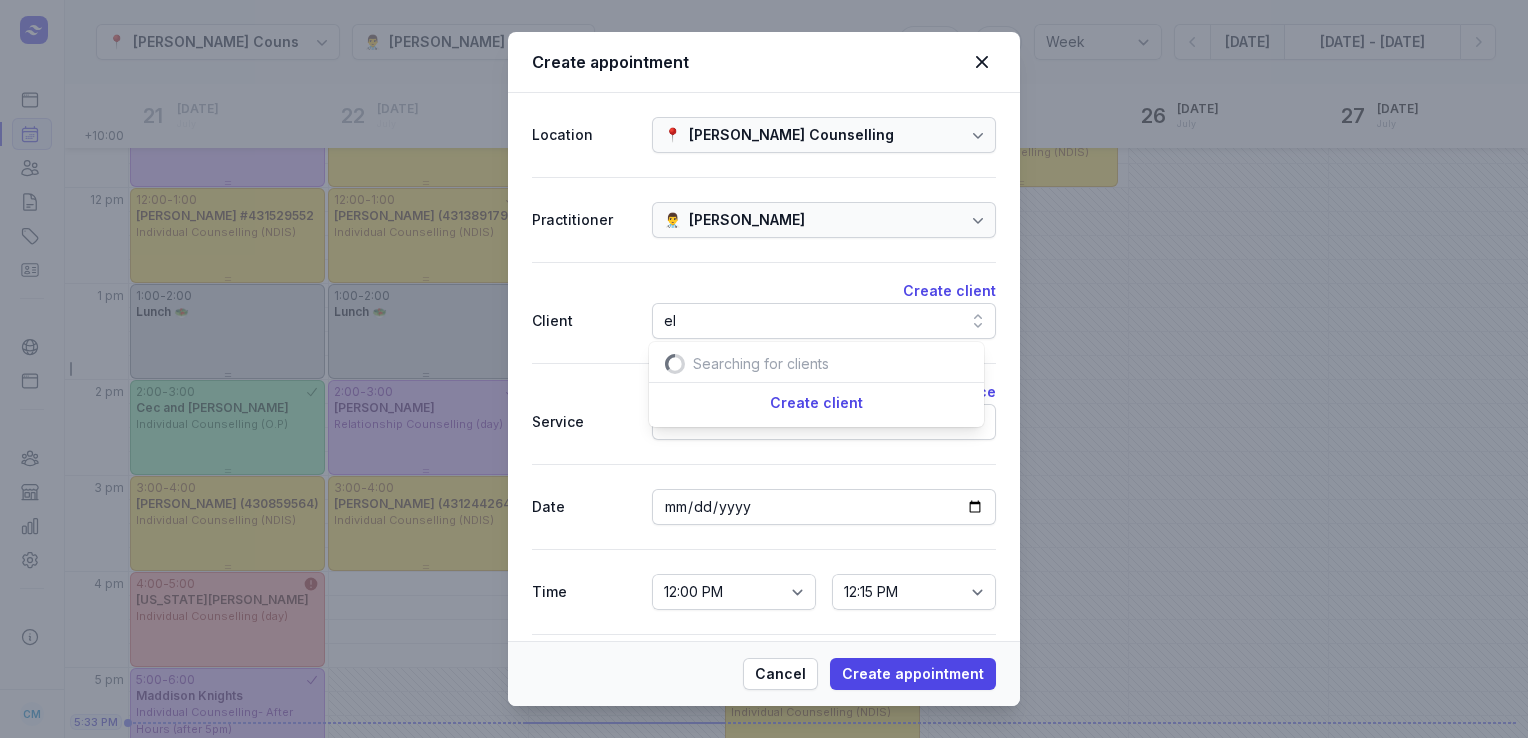 scroll, scrollTop: 0, scrollLeft: 12, axis: horizontal 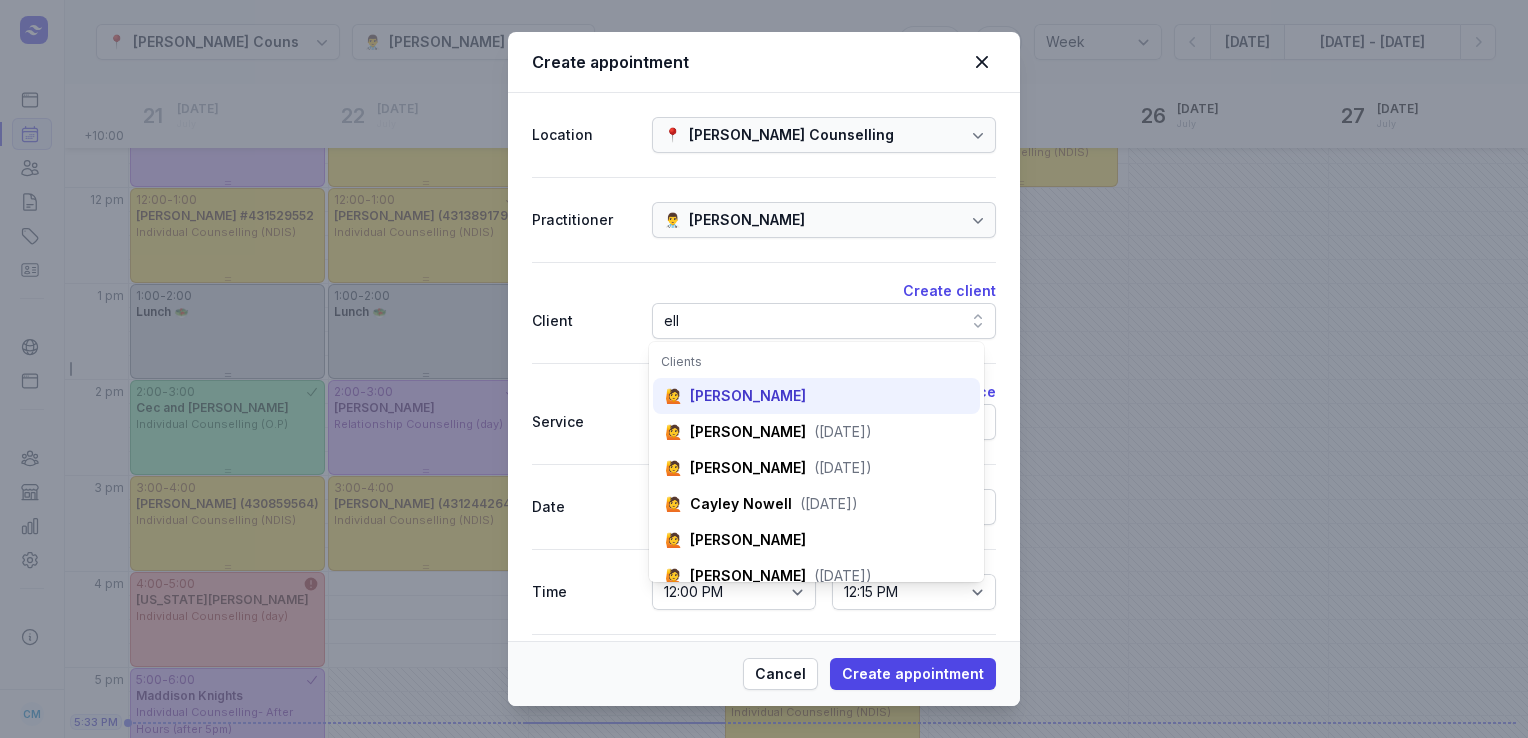 type on "ell" 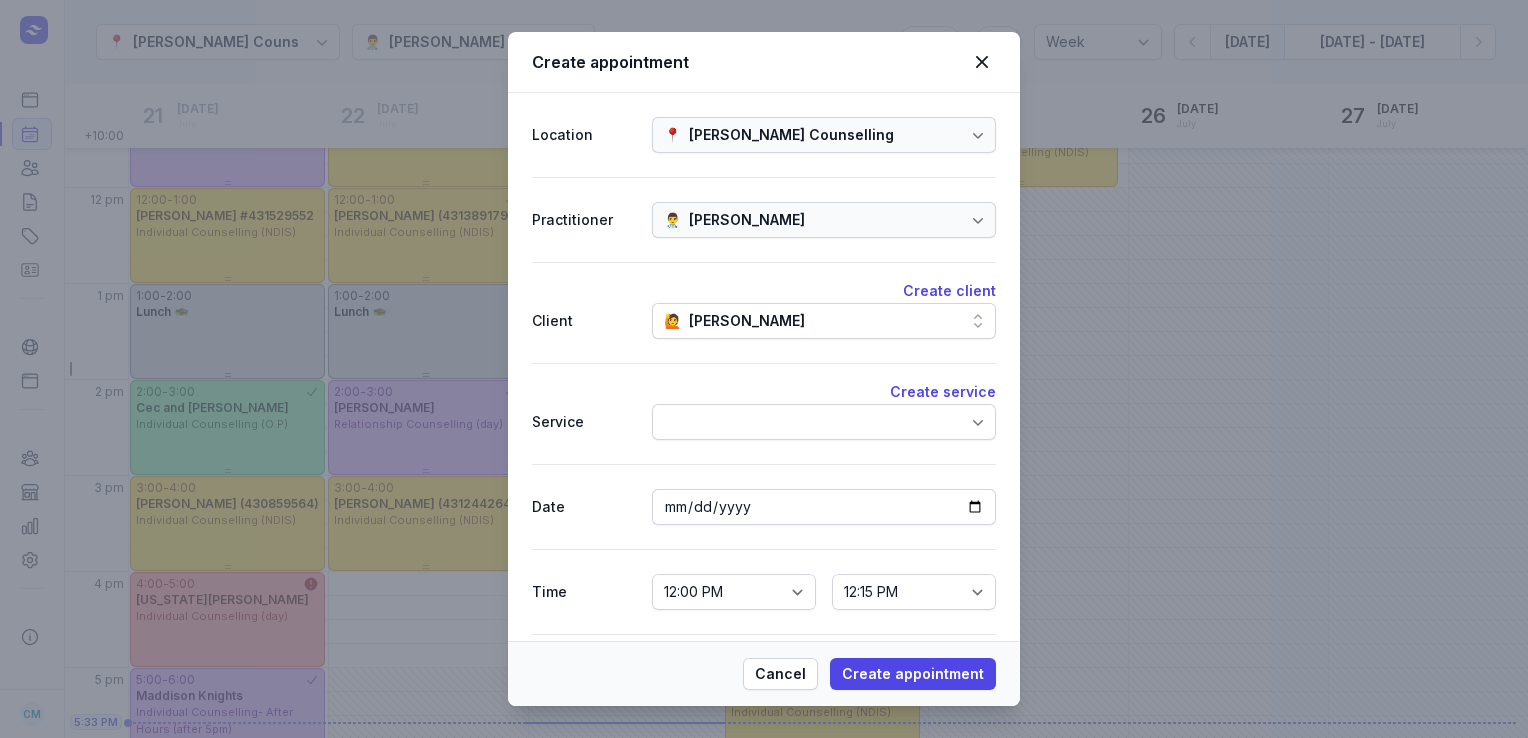 click at bounding box center [824, 422] 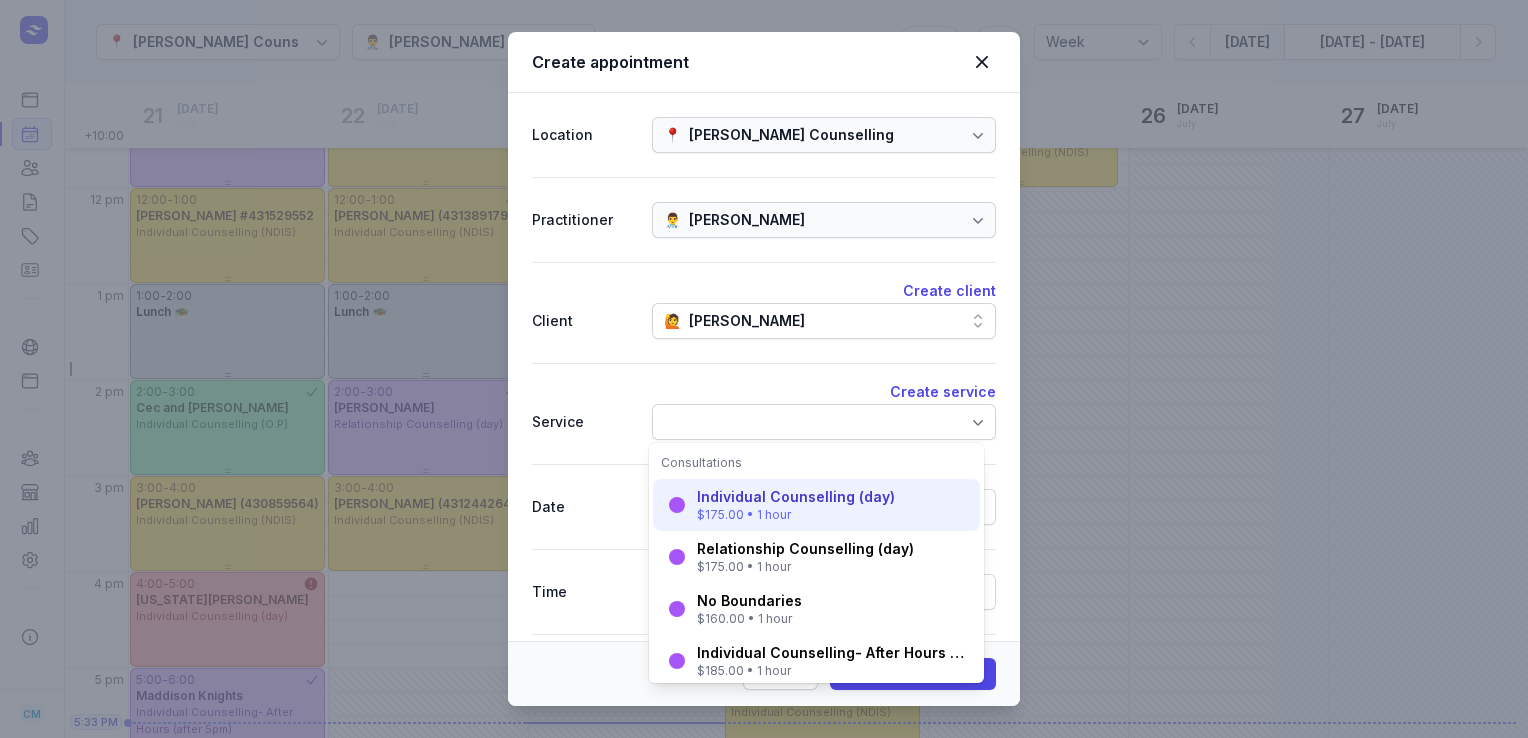 click on "Individual Counselling (day)" at bounding box center [796, 497] 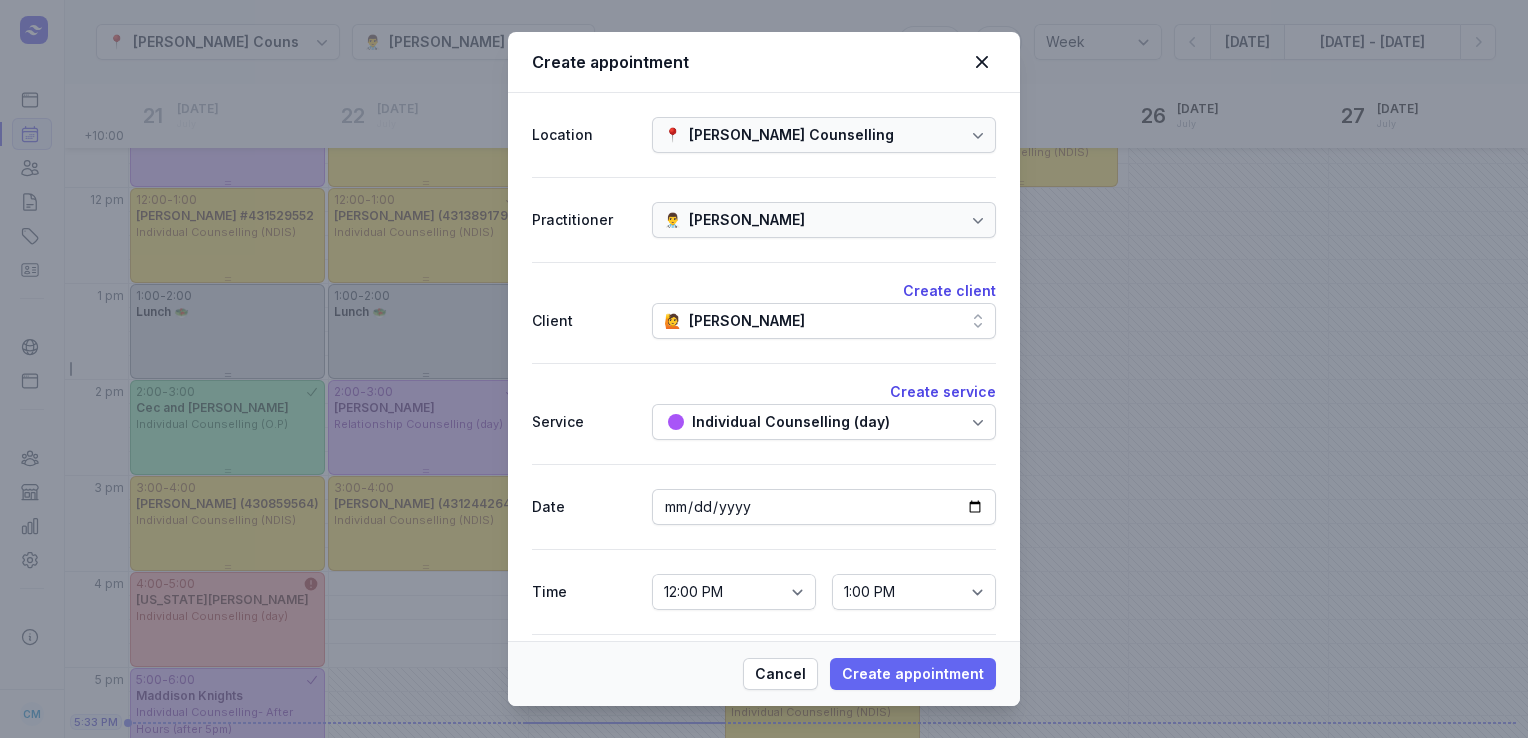 click on "Create appointment" at bounding box center (913, 674) 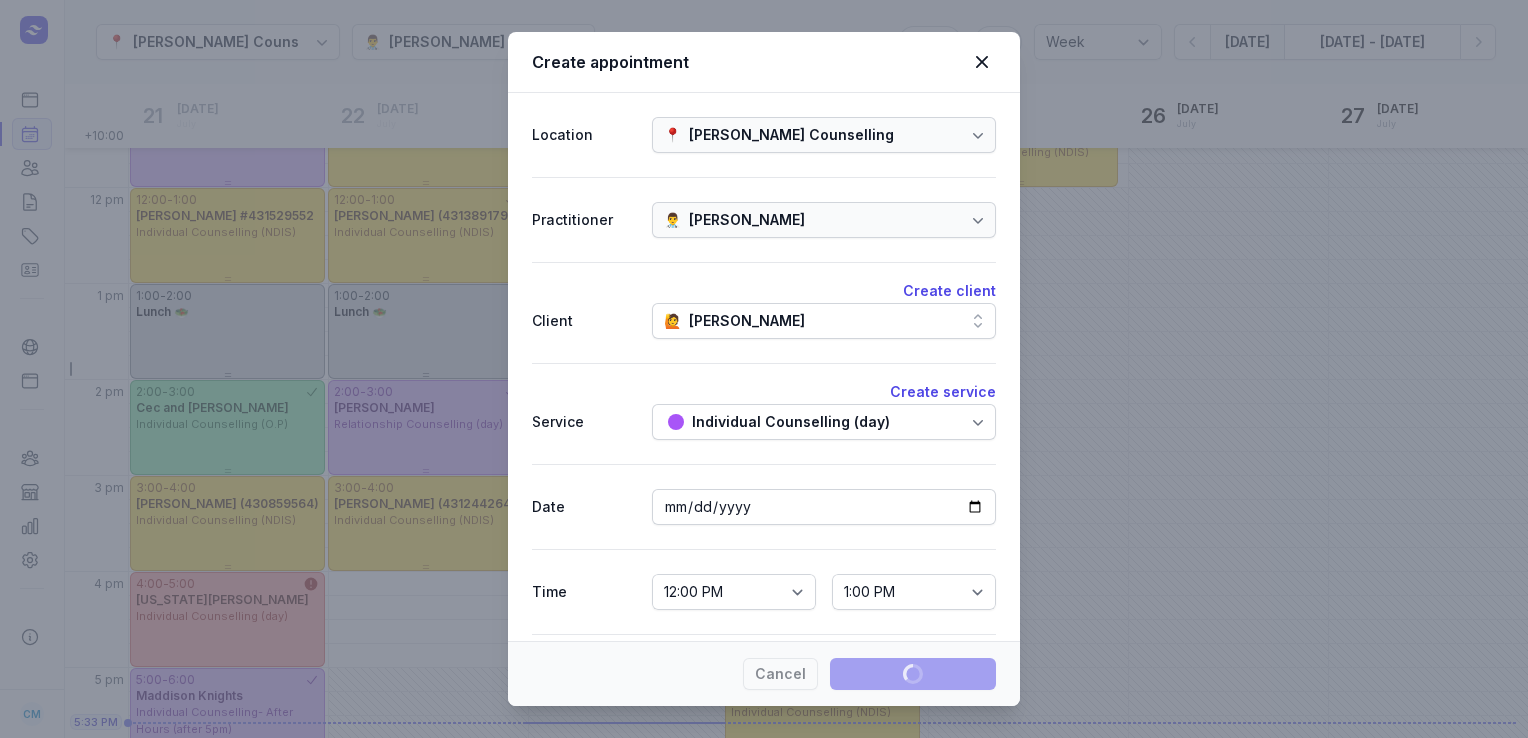 type 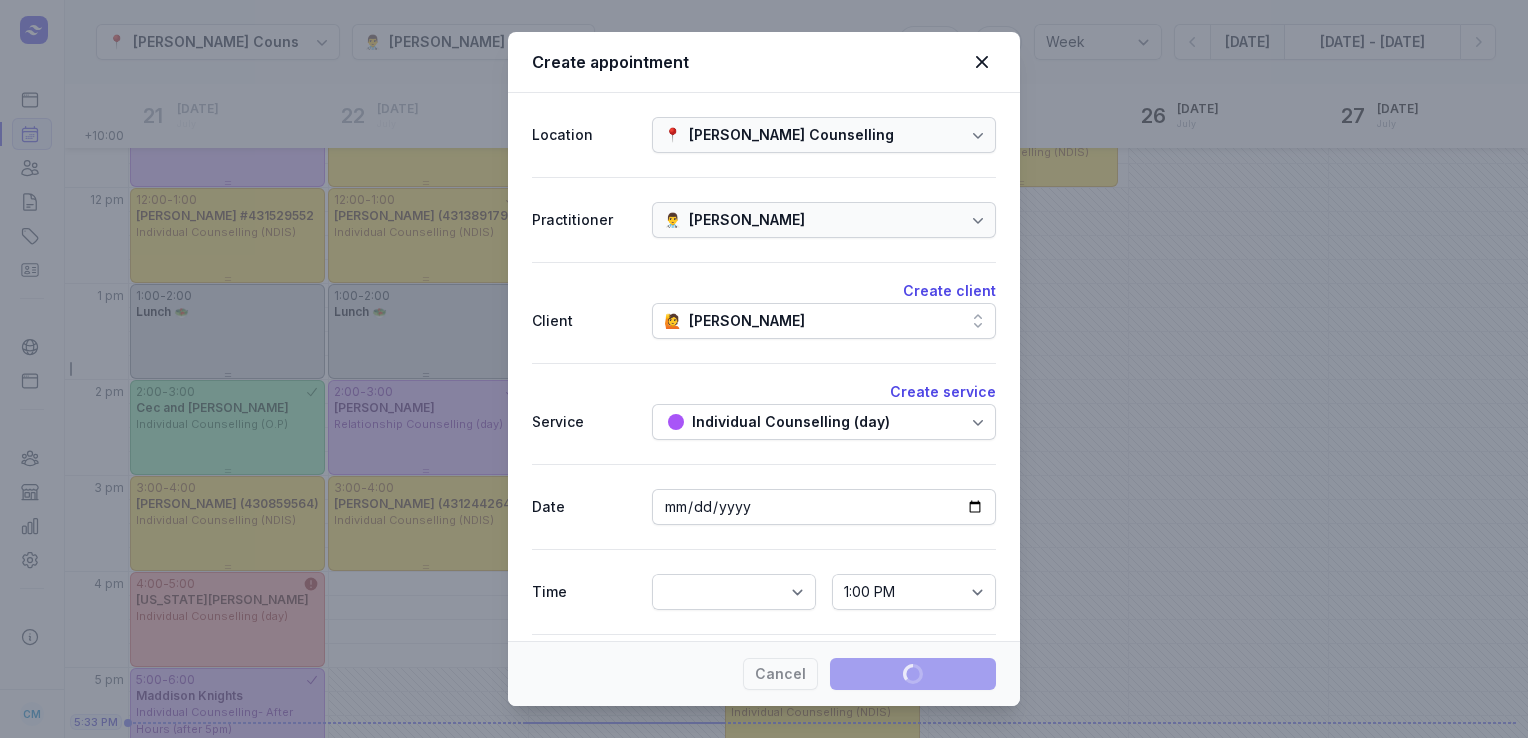 select 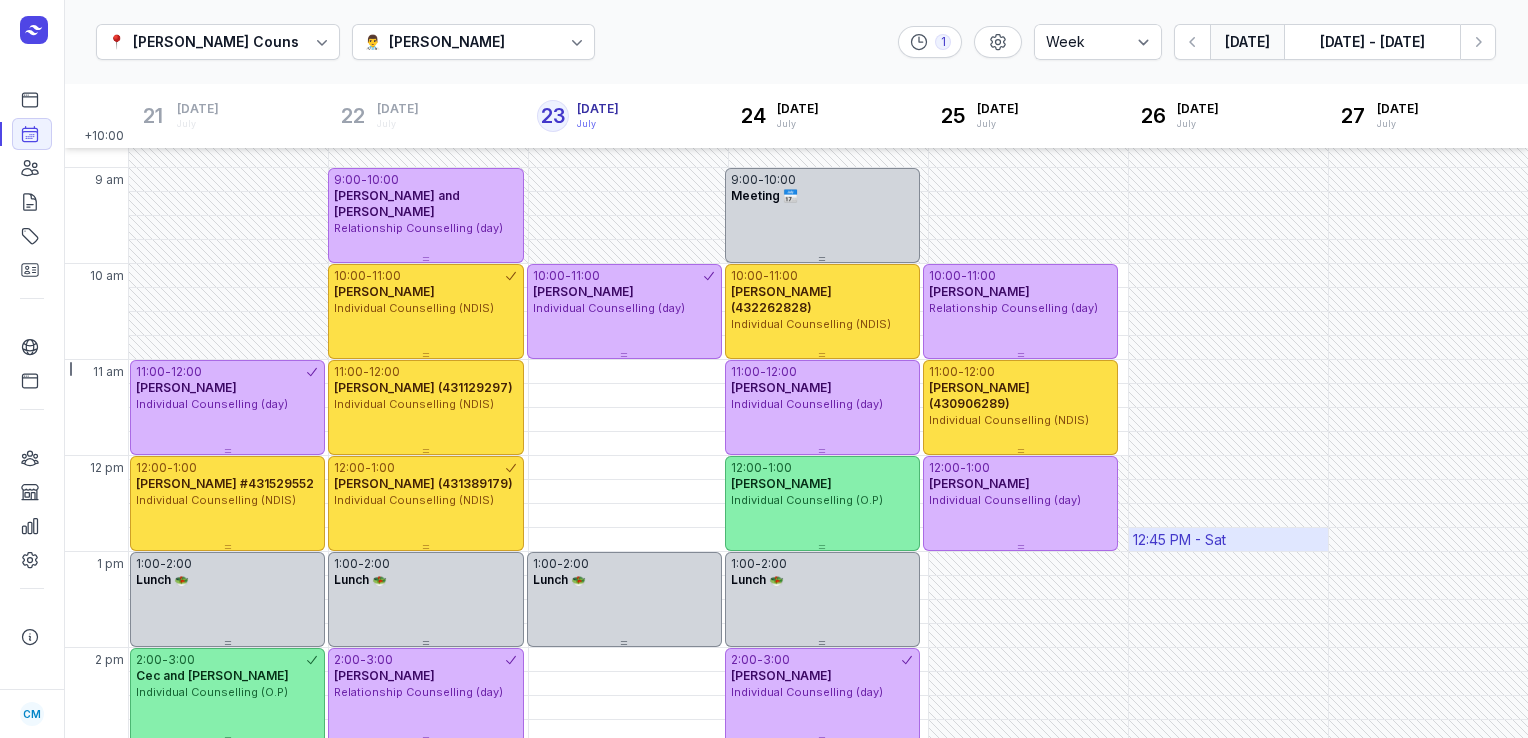 scroll, scrollTop: 76, scrollLeft: 0, axis: vertical 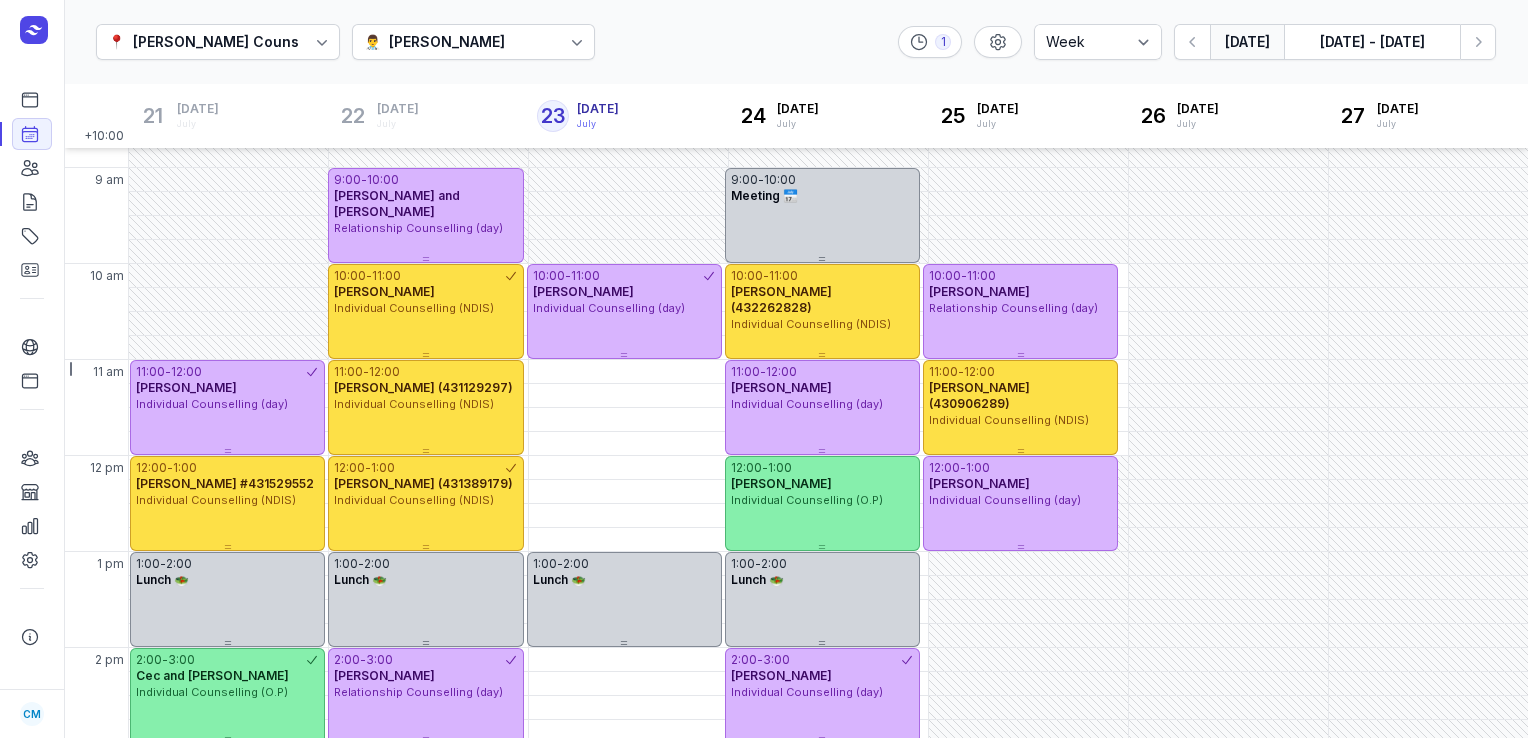 click at bounding box center [577, 42] 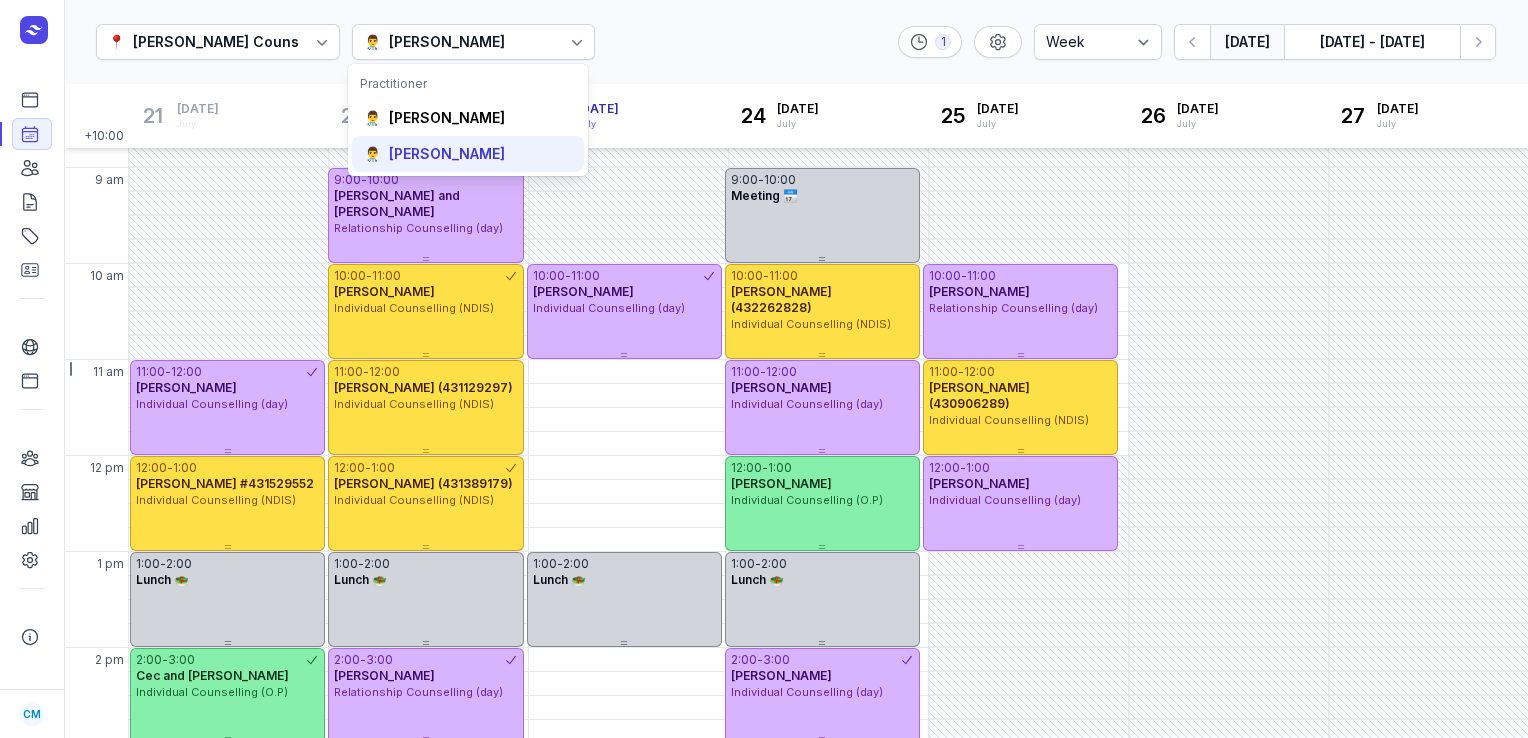 click on "👨‍⚕️ [PERSON_NAME]" 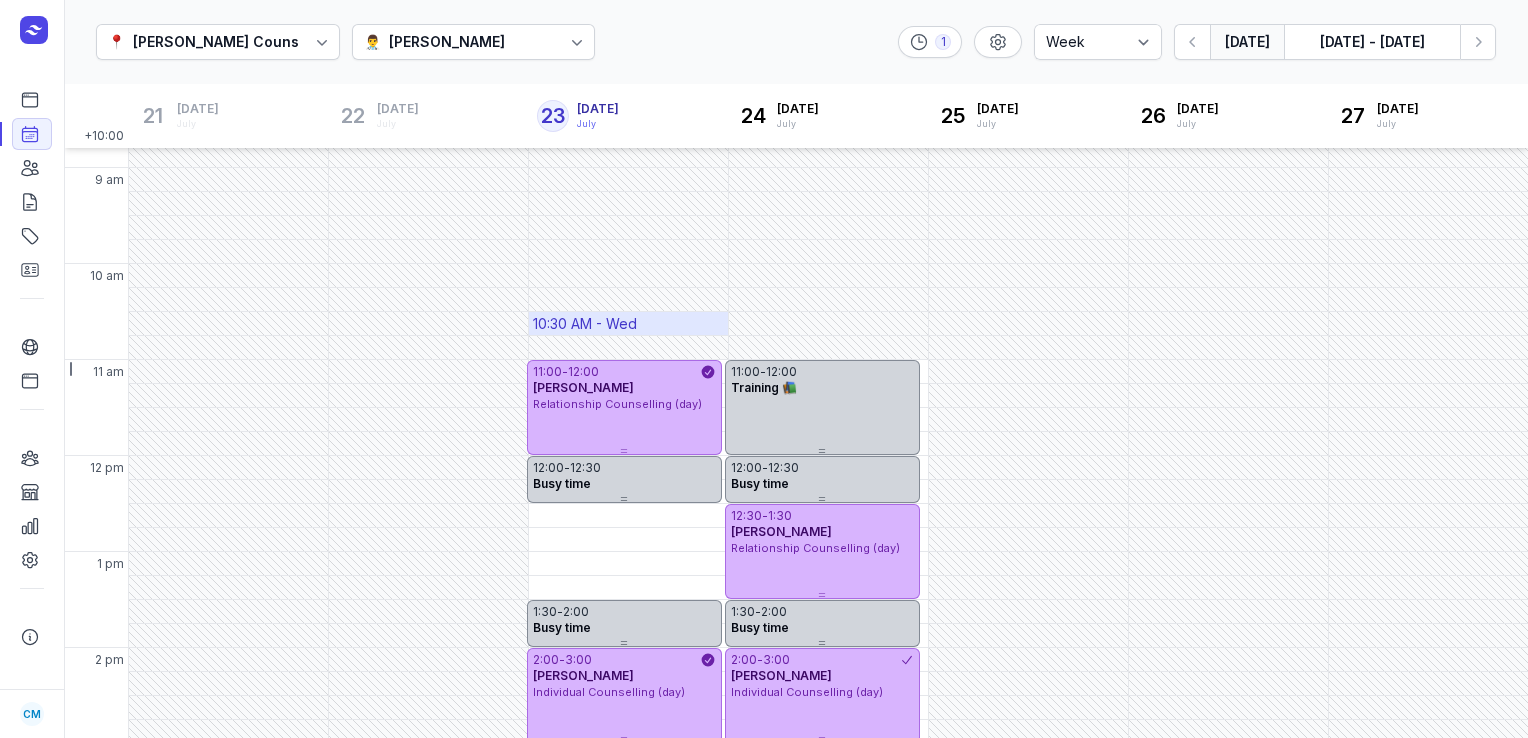 scroll, scrollTop: 561, scrollLeft: 0, axis: vertical 